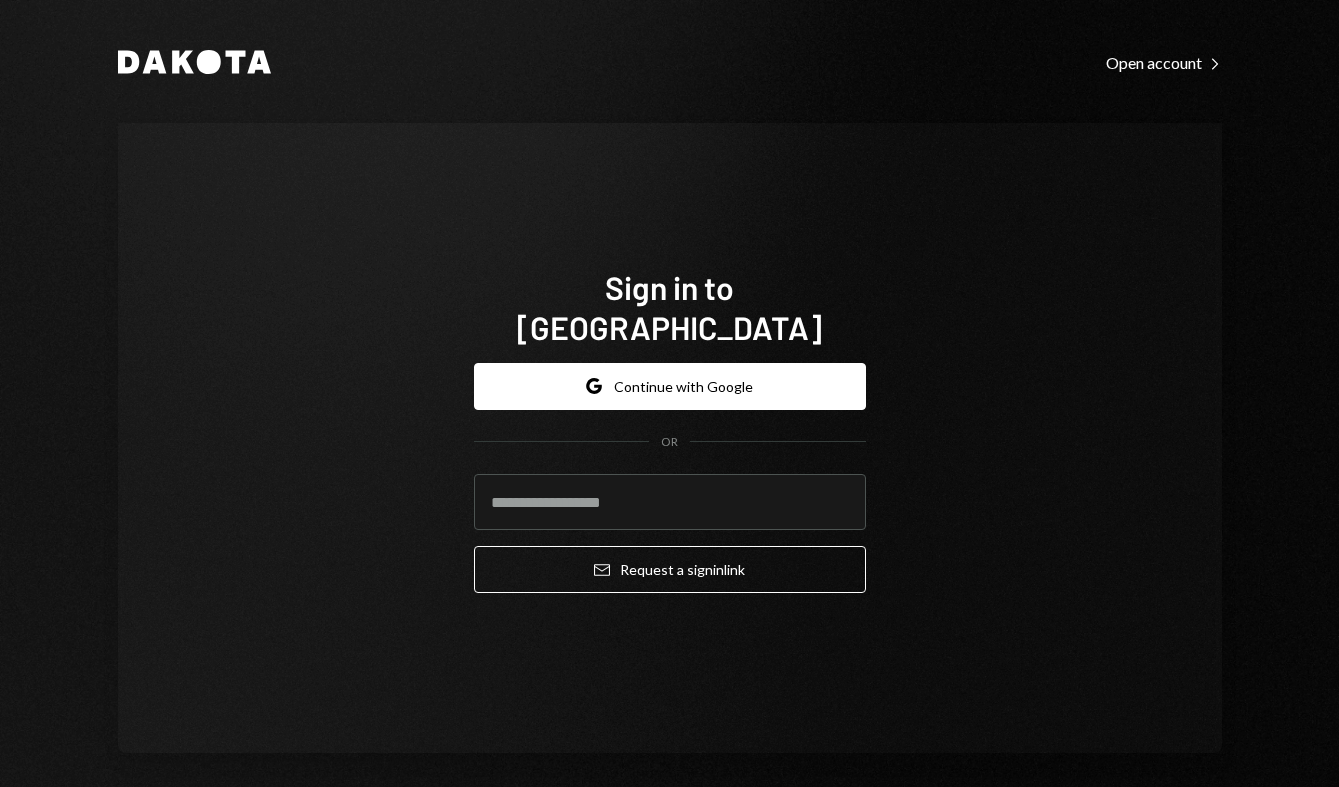 scroll, scrollTop: 0, scrollLeft: 0, axis: both 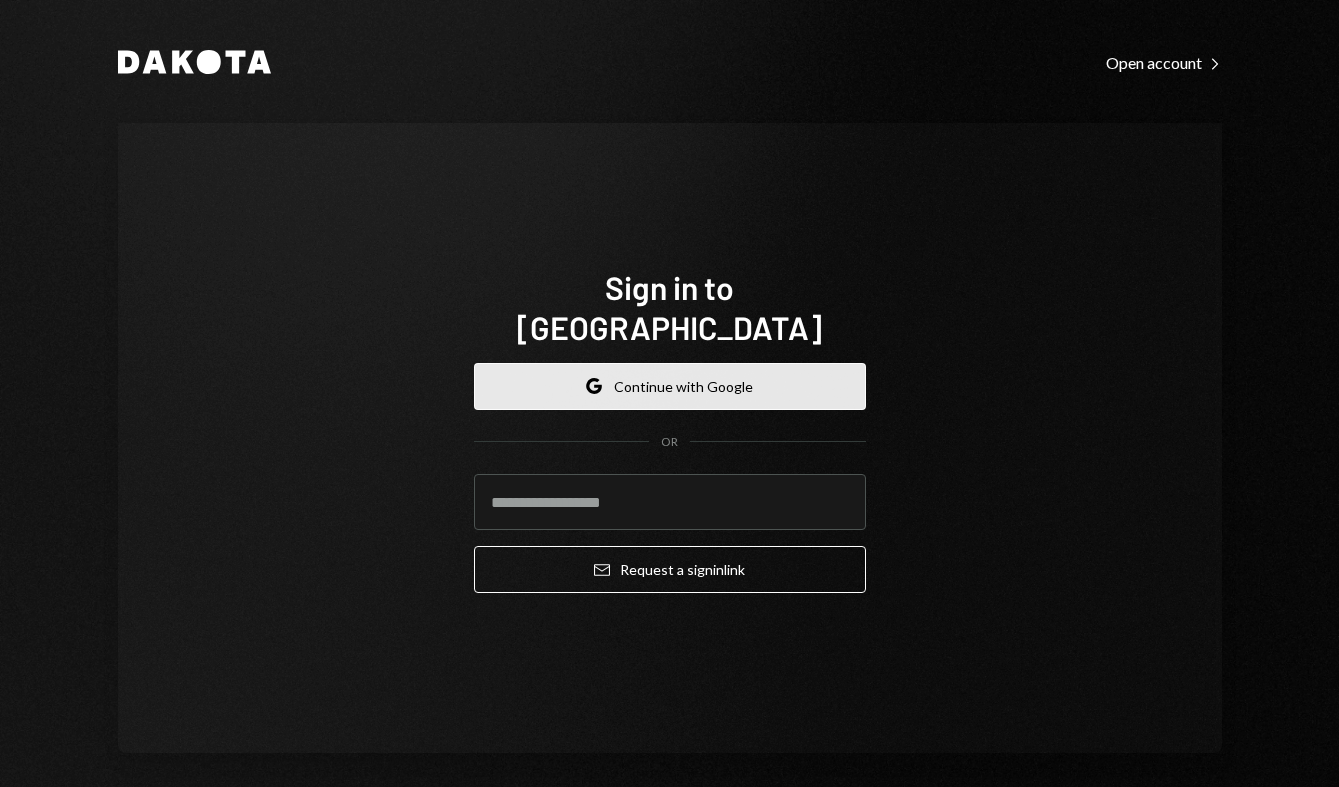 click on "Google  Continue with Google" at bounding box center (670, 386) 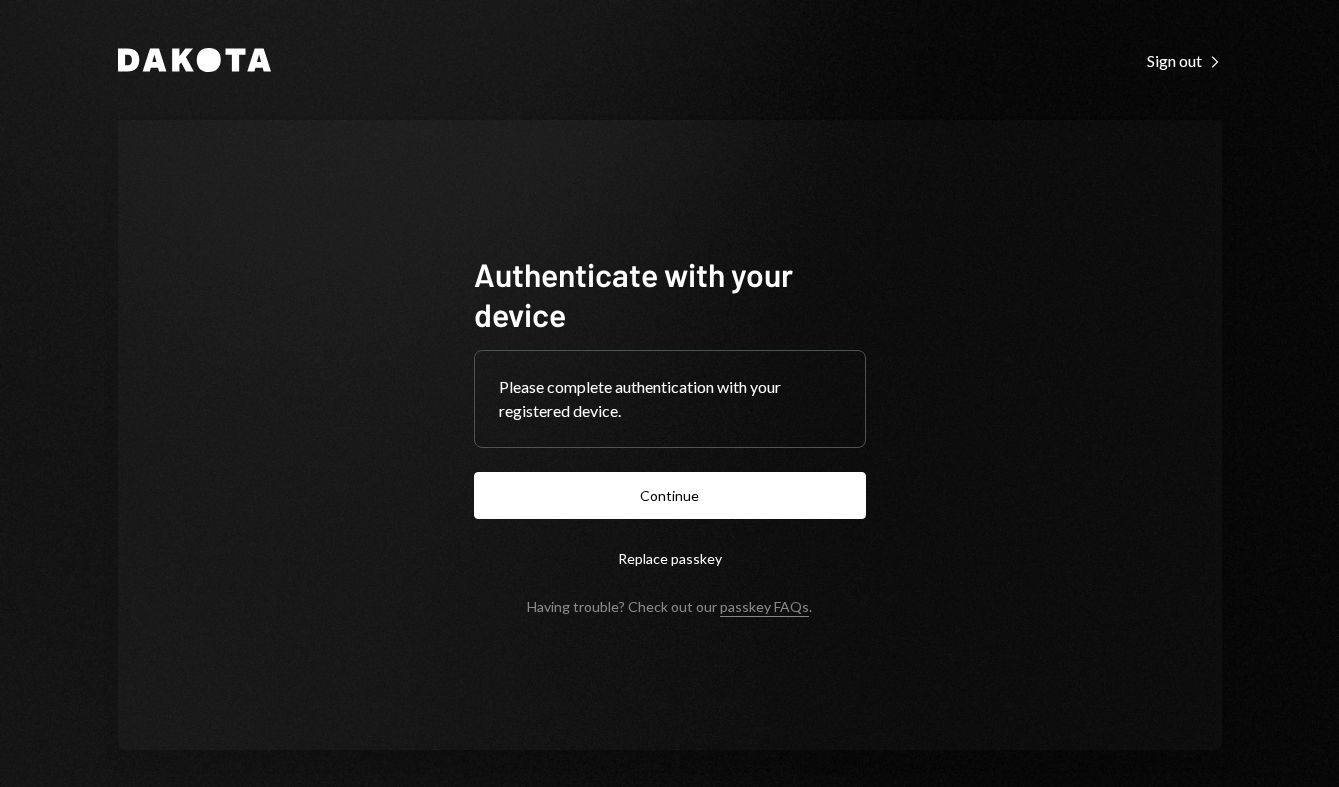 scroll, scrollTop: 0, scrollLeft: 0, axis: both 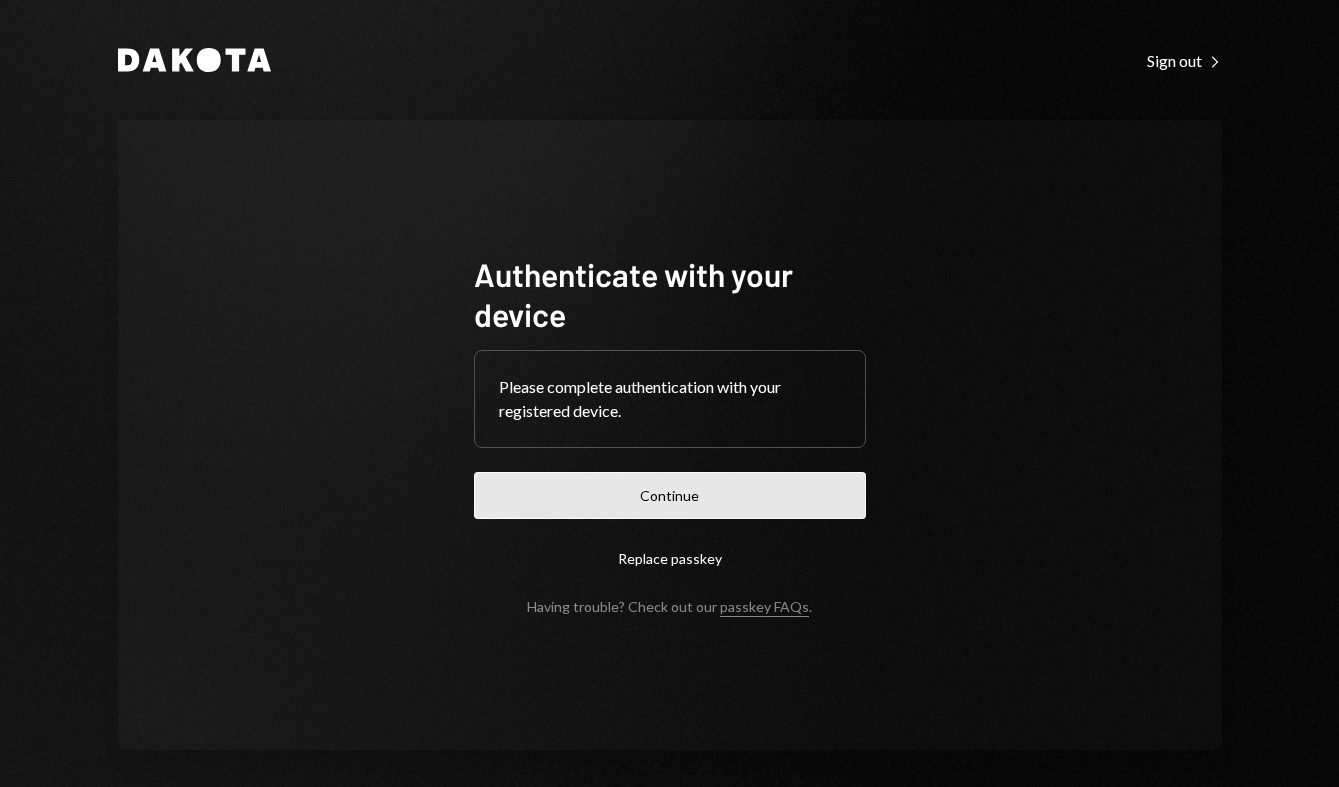 click on "Continue" at bounding box center (670, 495) 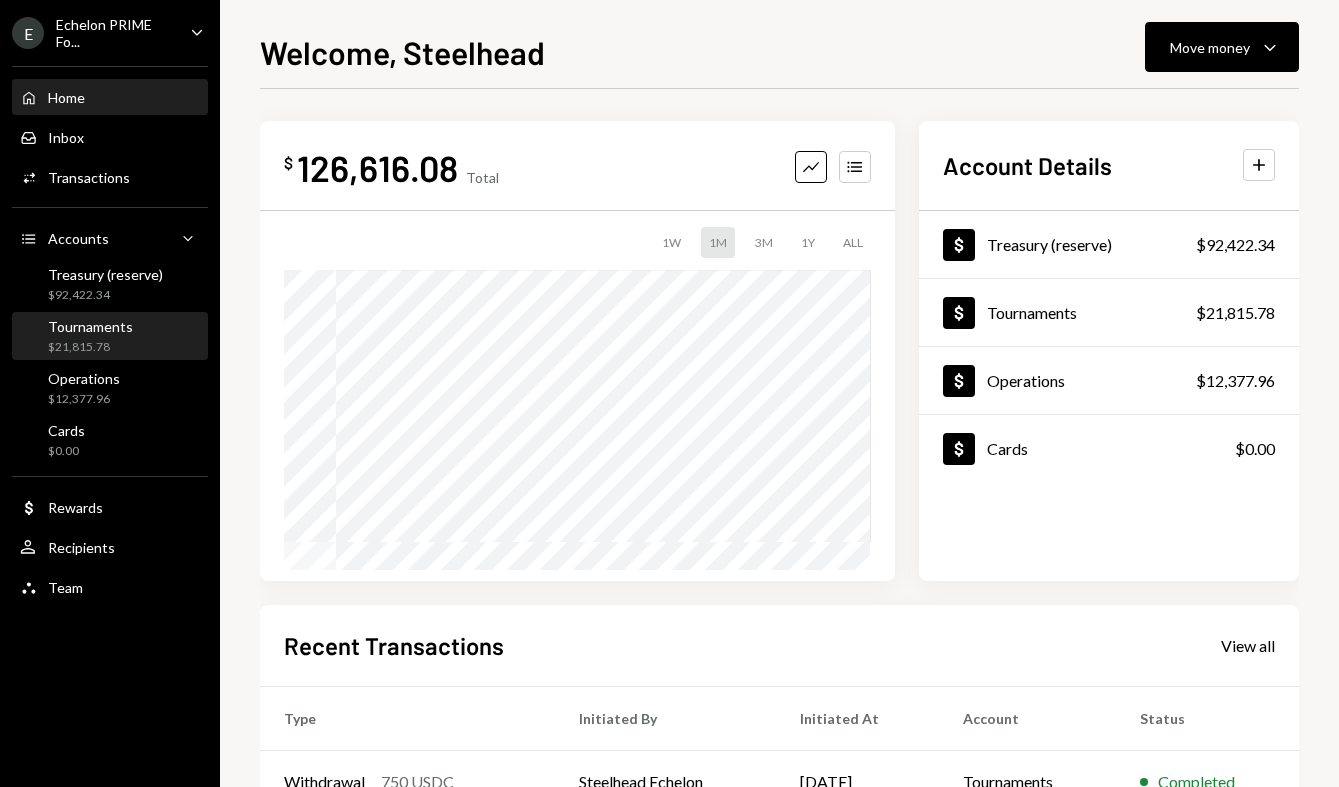 click on "Tournaments" at bounding box center [90, 326] 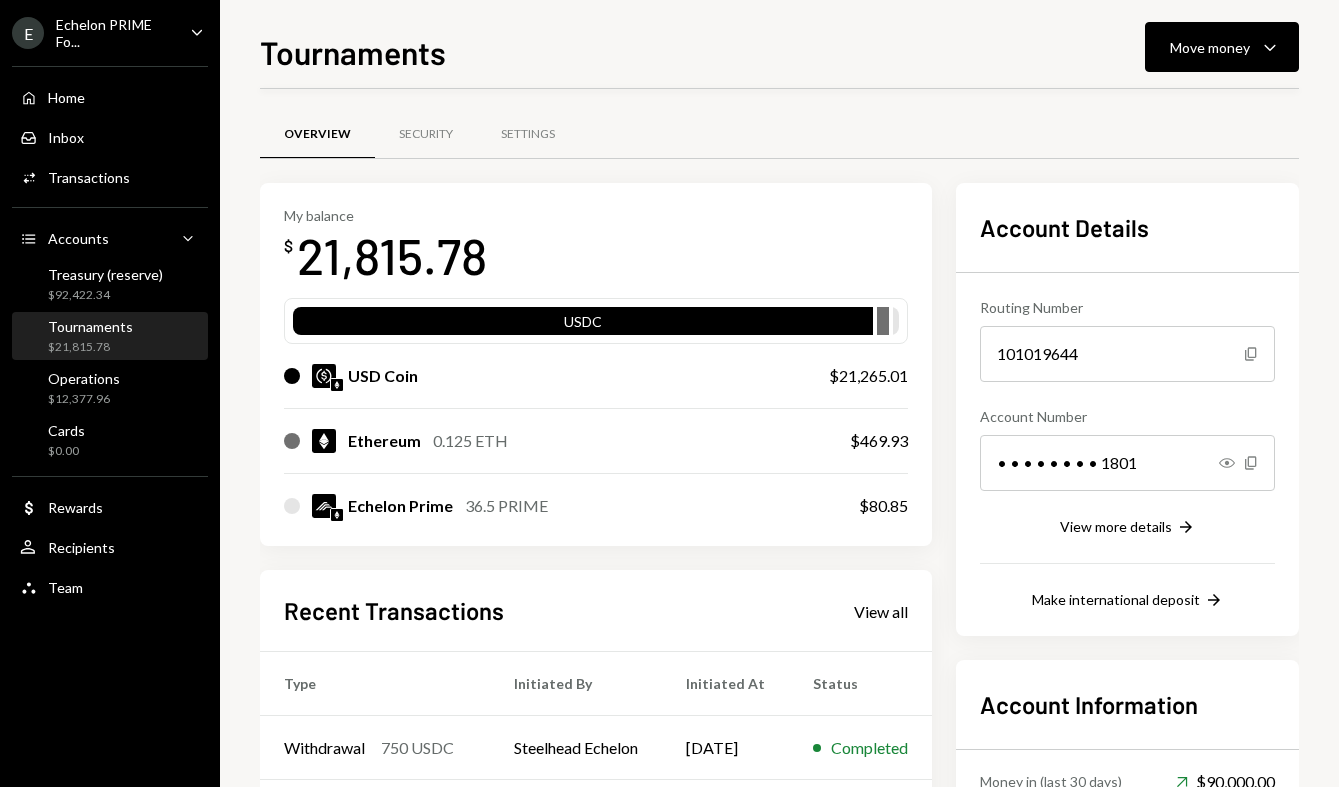 scroll, scrollTop: 289, scrollLeft: 0, axis: vertical 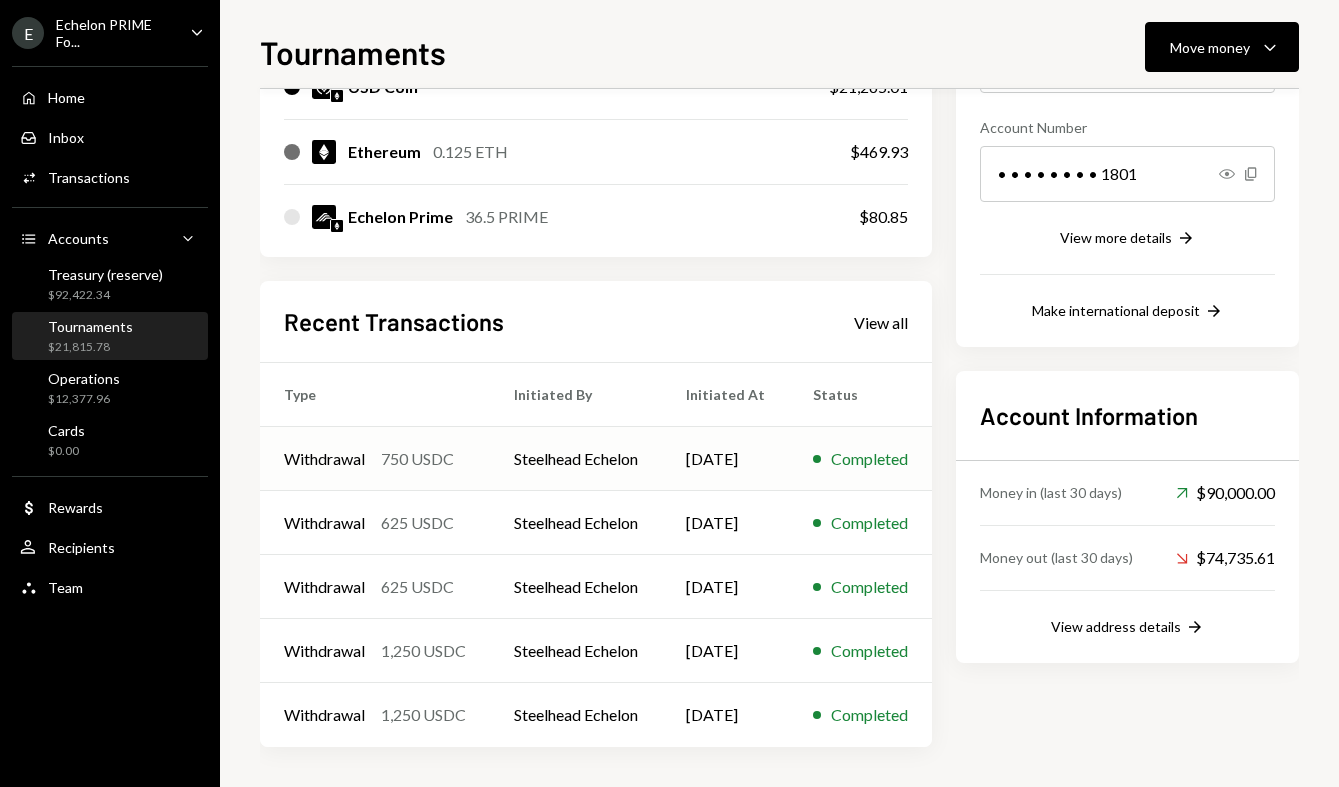click on "[DATE]" at bounding box center [725, 459] 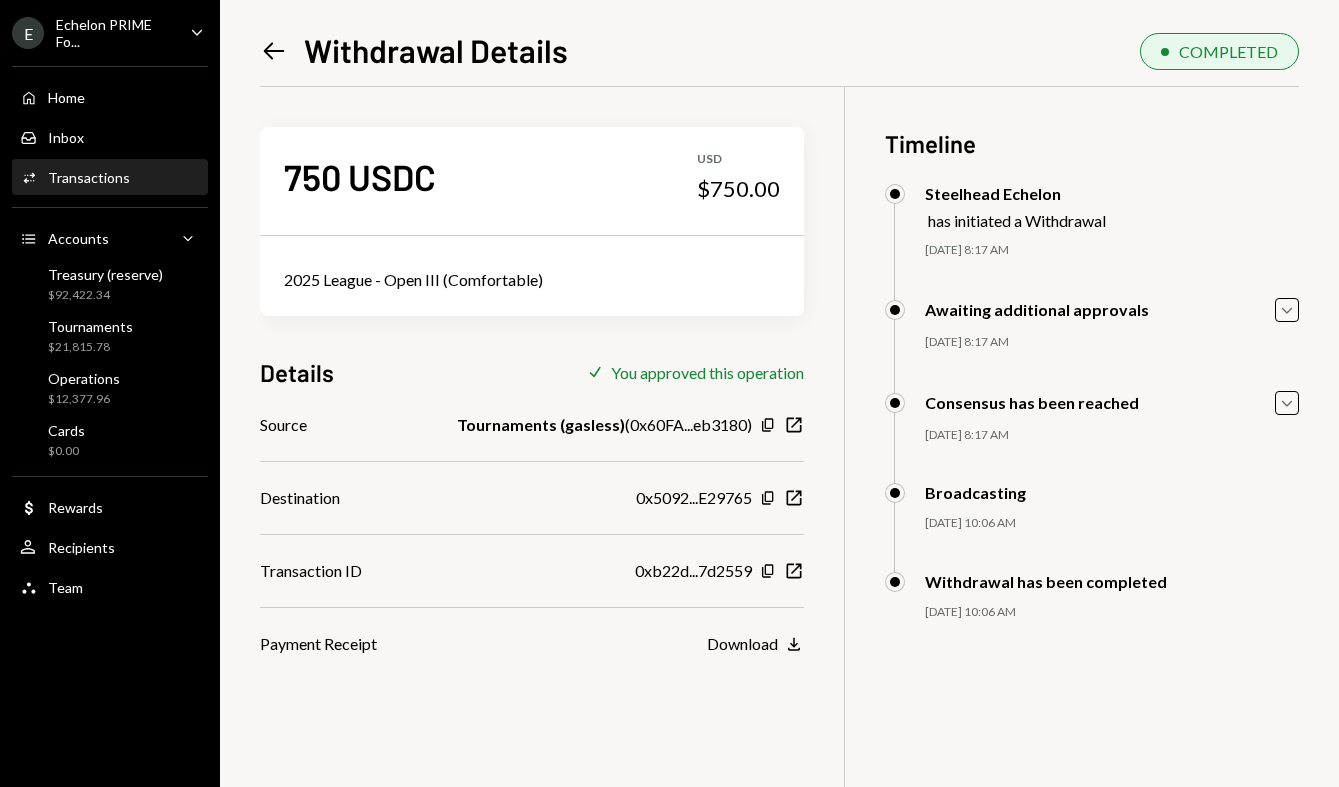 click on "Left Arrow" 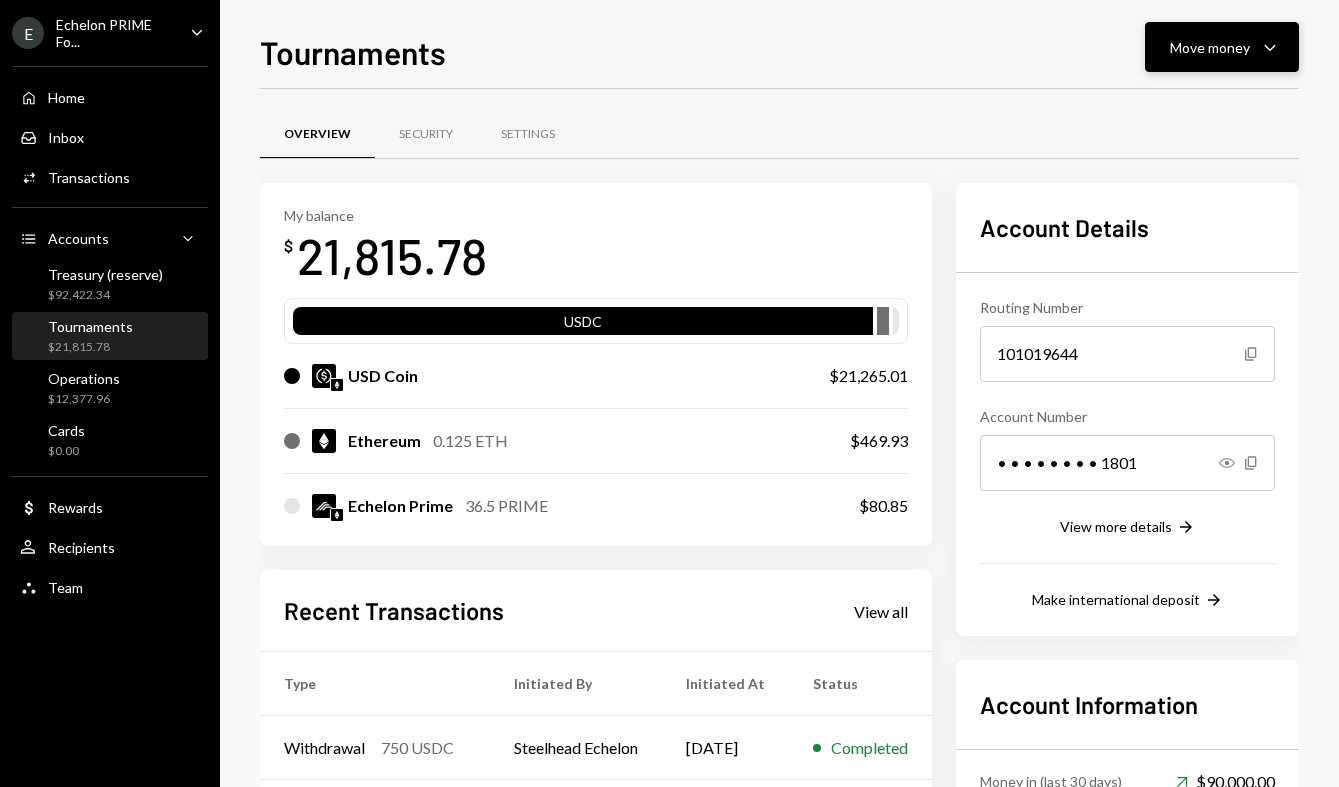 click on "Caret Down" 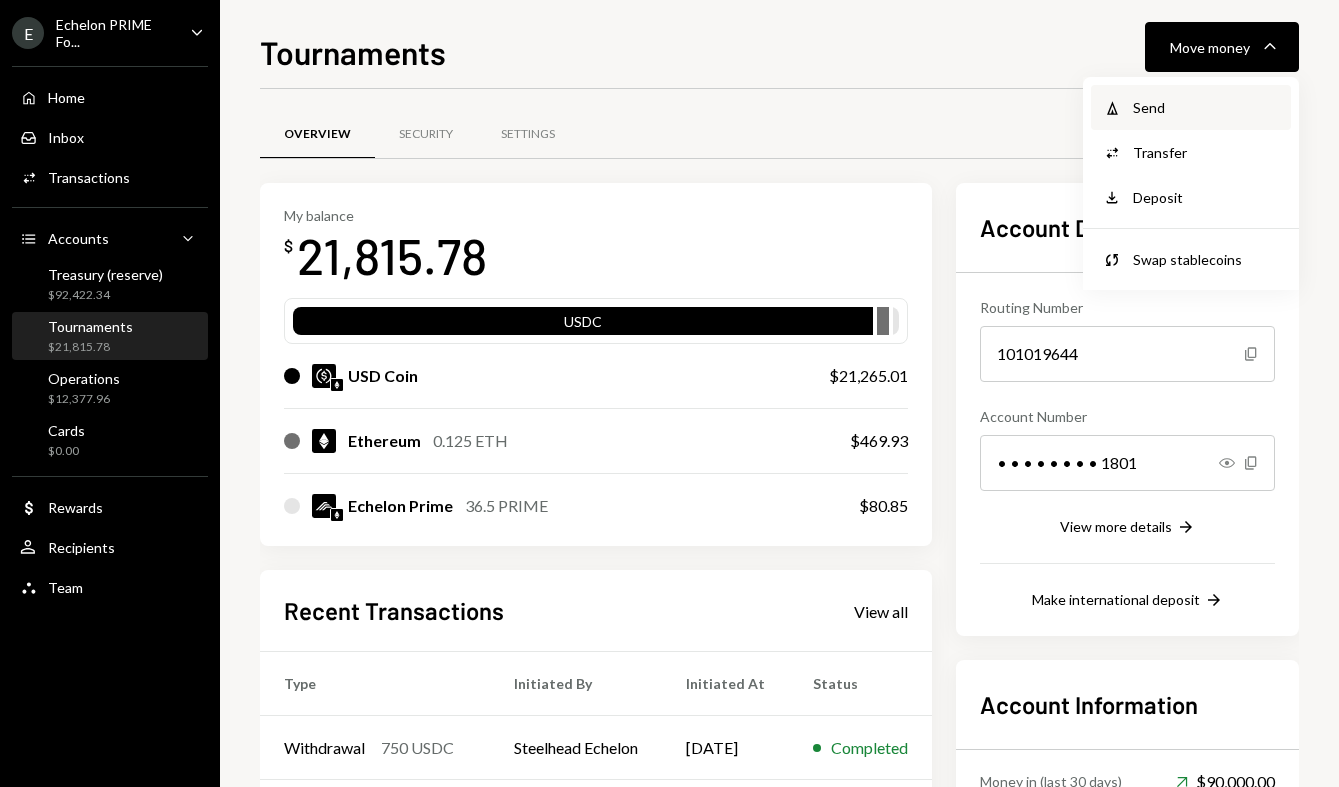 click on "Withdraw Send" at bounding box center [1191, 107] 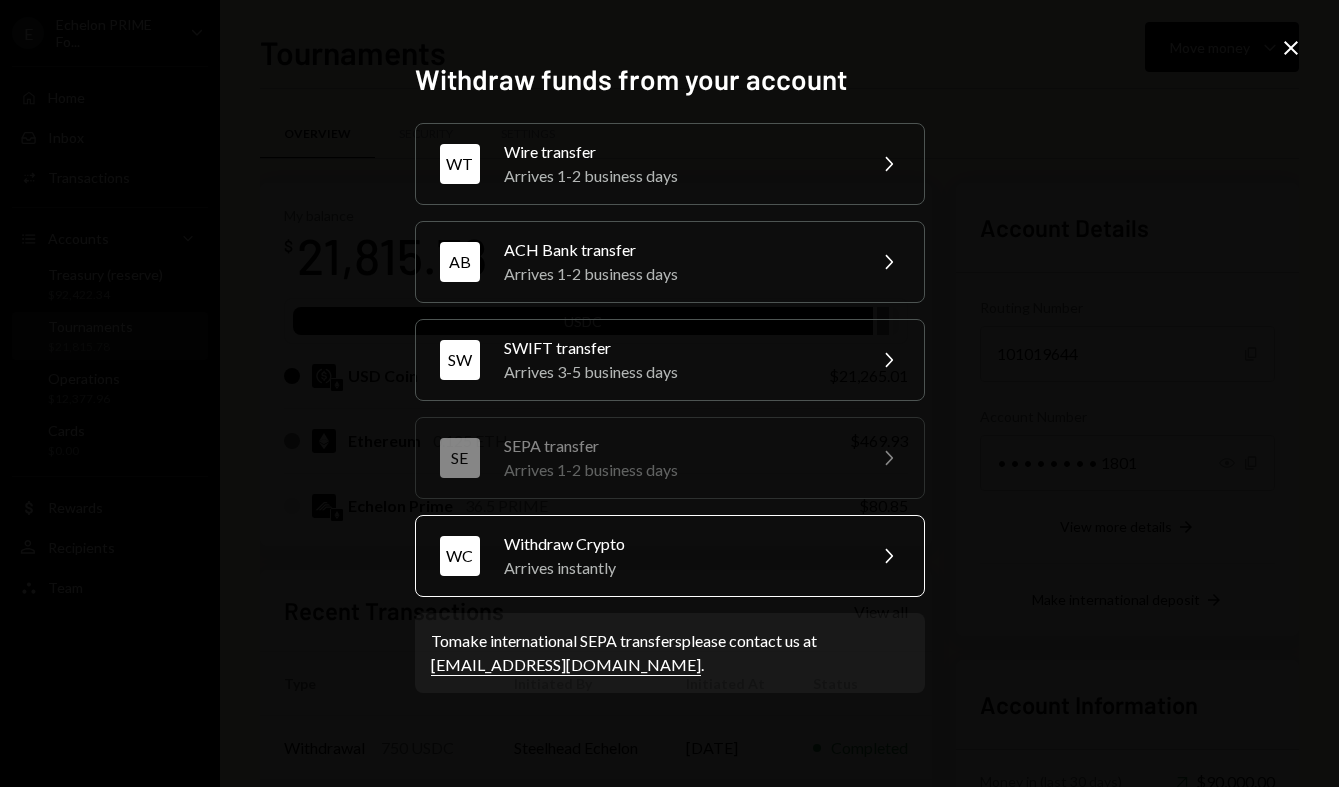 click on "Arrives instantly" at bounding box center (678, 568) 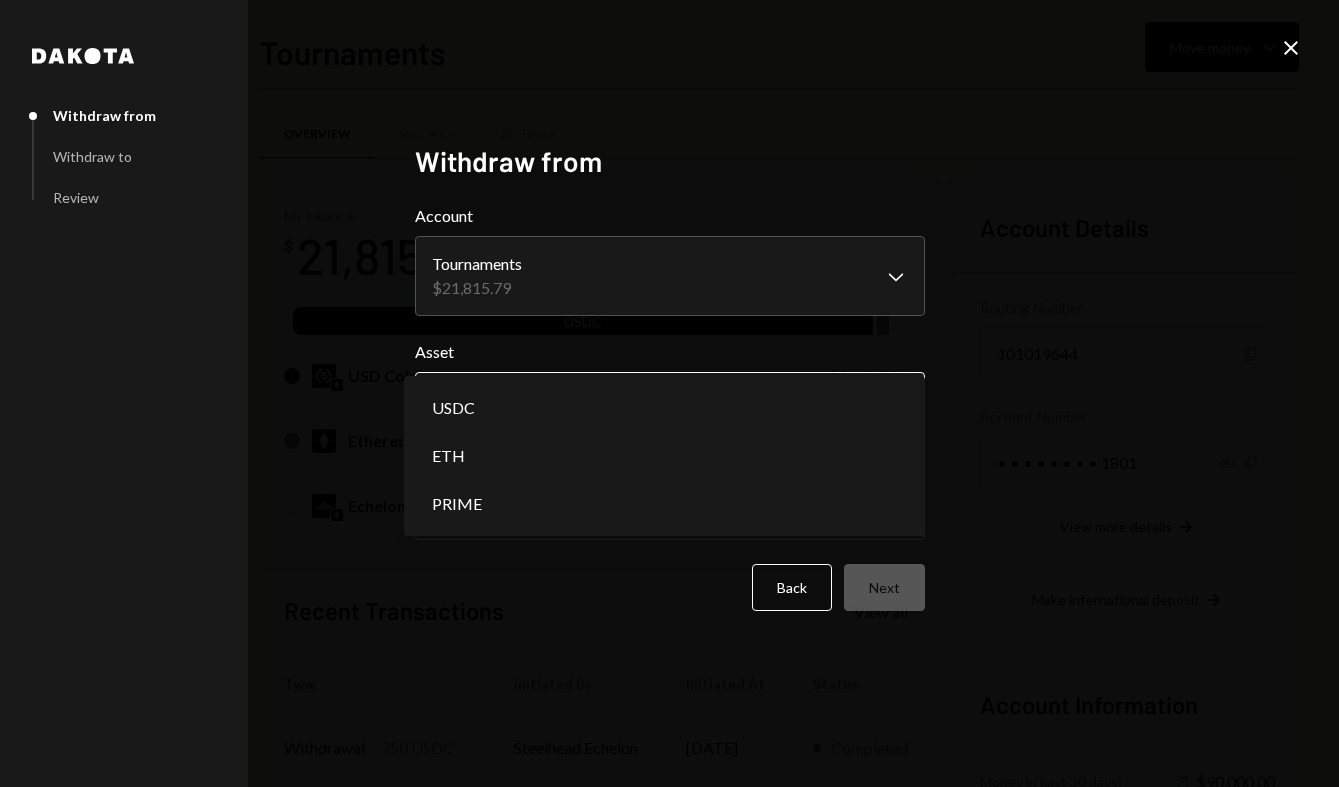 click on "E Echelon PRIME Fo... Caret Down Home Home Inbox Inbox Activities Transactions Accounts Accounts Caret Down Treasury (reserve) $92,422.34 Tournaments $21,815.78 Operations $12,377.96 Cards $0.00 Dollar Rewards User Recipients Team Team Tournaments Move money Caret Down Overview Security Settings My balance $ 21,815.78 USDC USD Coin $21,265.01 Ethereum 0.125  ETH $469.93 Echelon Prime 36.5  PRIME $80.85 Recent Transactions View all Type Initiated By Initiated At Status Withdrawal 750  USDC Steelhead Echelon [DATE] Completed Withdrawal 625  USDC Steelhead Echelon [DATE] Completed Withdrawal 625  USDC Steelhead Echelon [DATE] Completed Withdrawal 1,250  USDC Steelhead Echelon [DATE] Completed Withdrawal 1,250  USDC Steelhead Echelon [DATE] Completed Account Details Routing Number [FINANCIAL_ID] Copy Account Number • • • • • • • •  1801 Show Copy View more details Right Arrow Make international deposit Right Arrow Account Information Money in (last 30 days) Up Right Arrow $90,000.00" at bounding box center [669, 393] 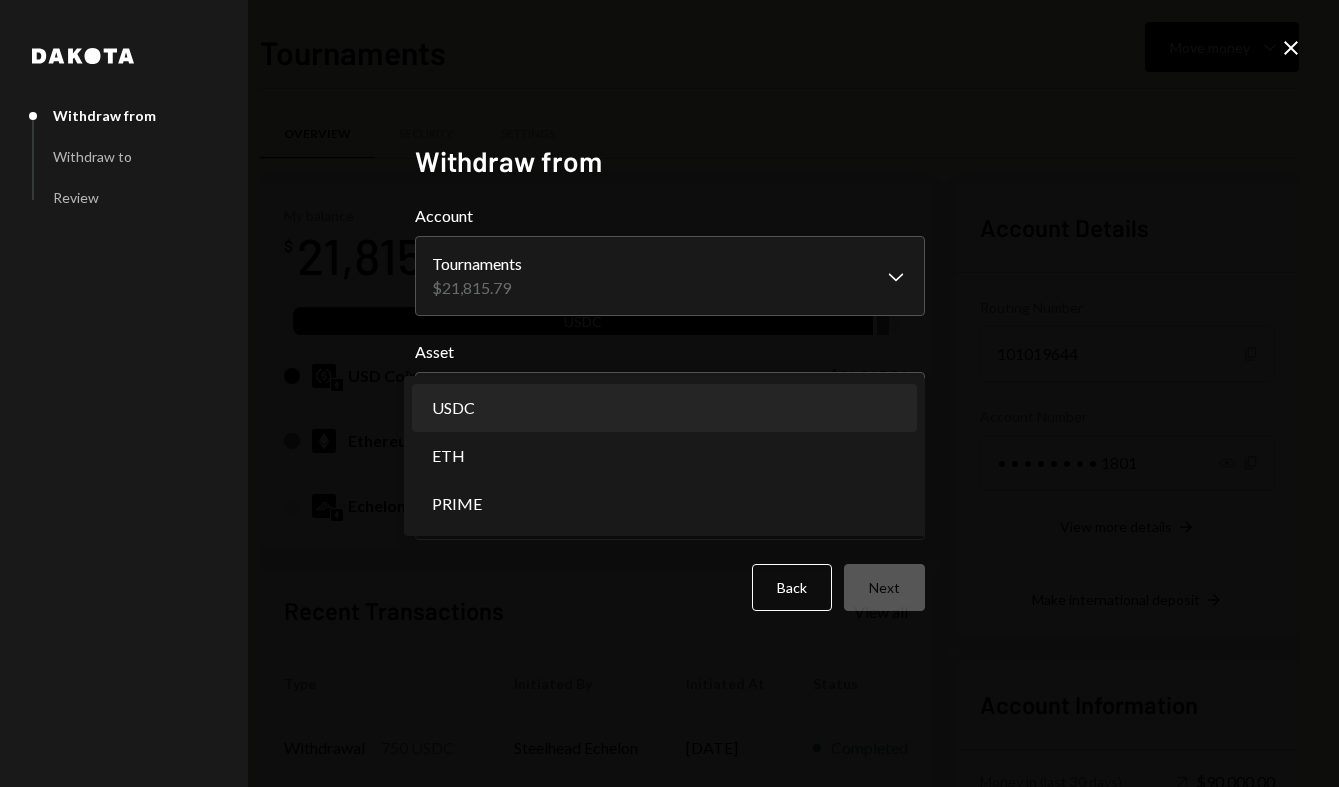 select on "****" 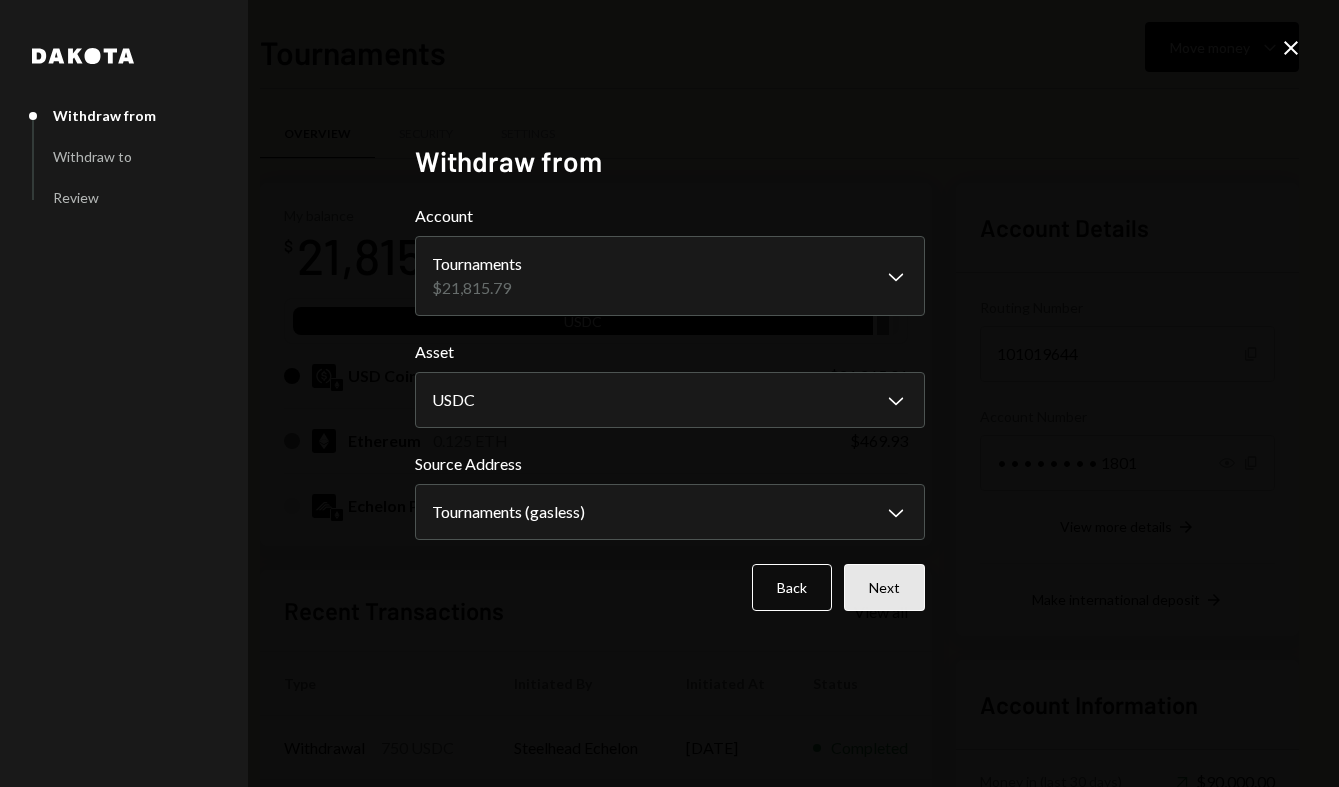 click on "Next" at bounding box center [884, 587] 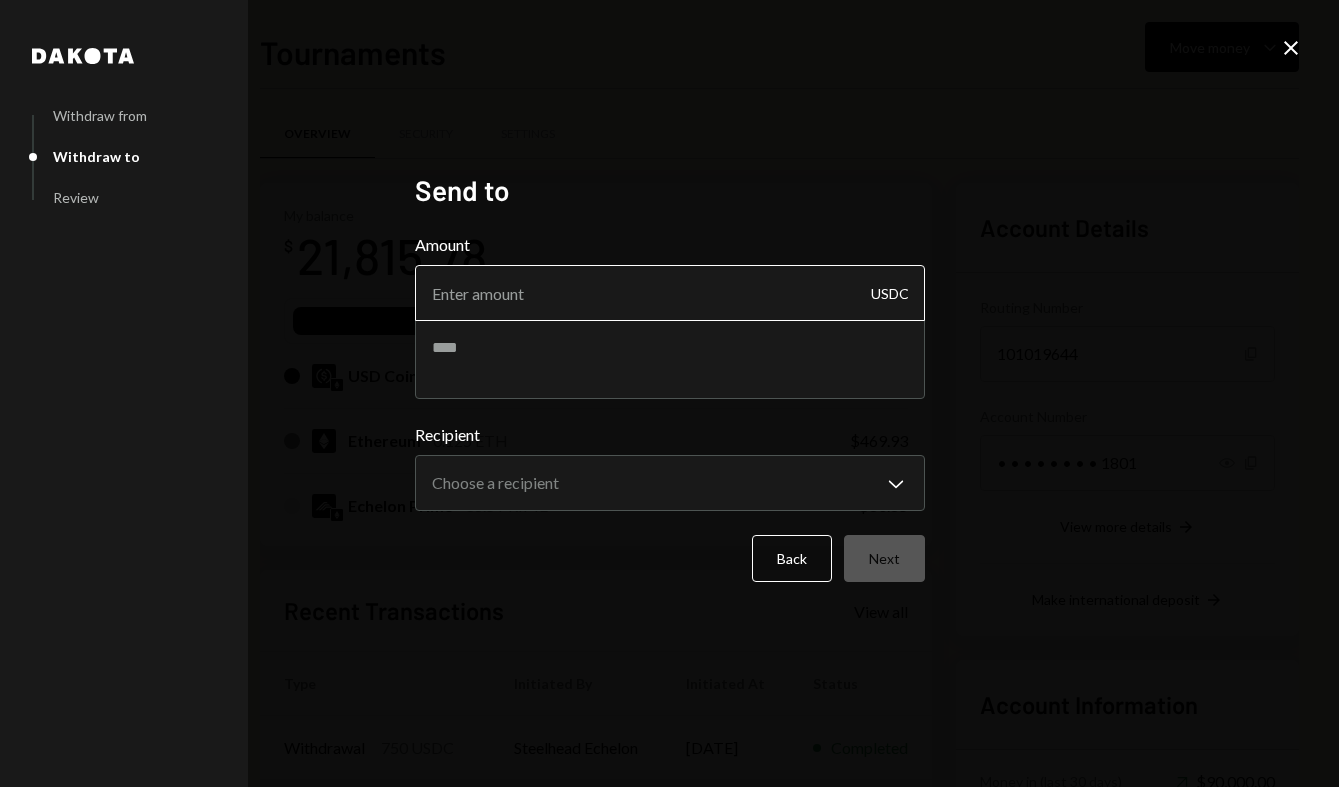 click on "Amount" at bounding box center [670, 293] 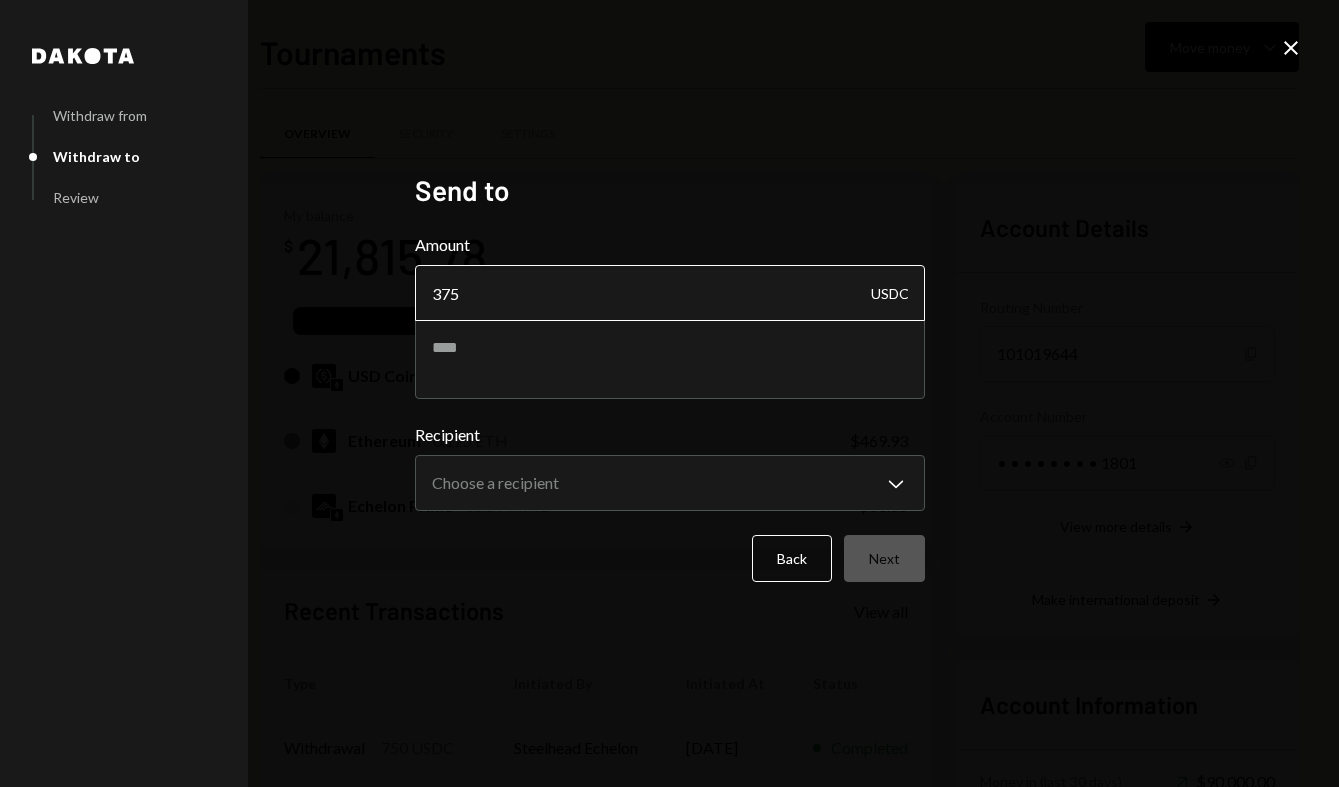 type on "375" 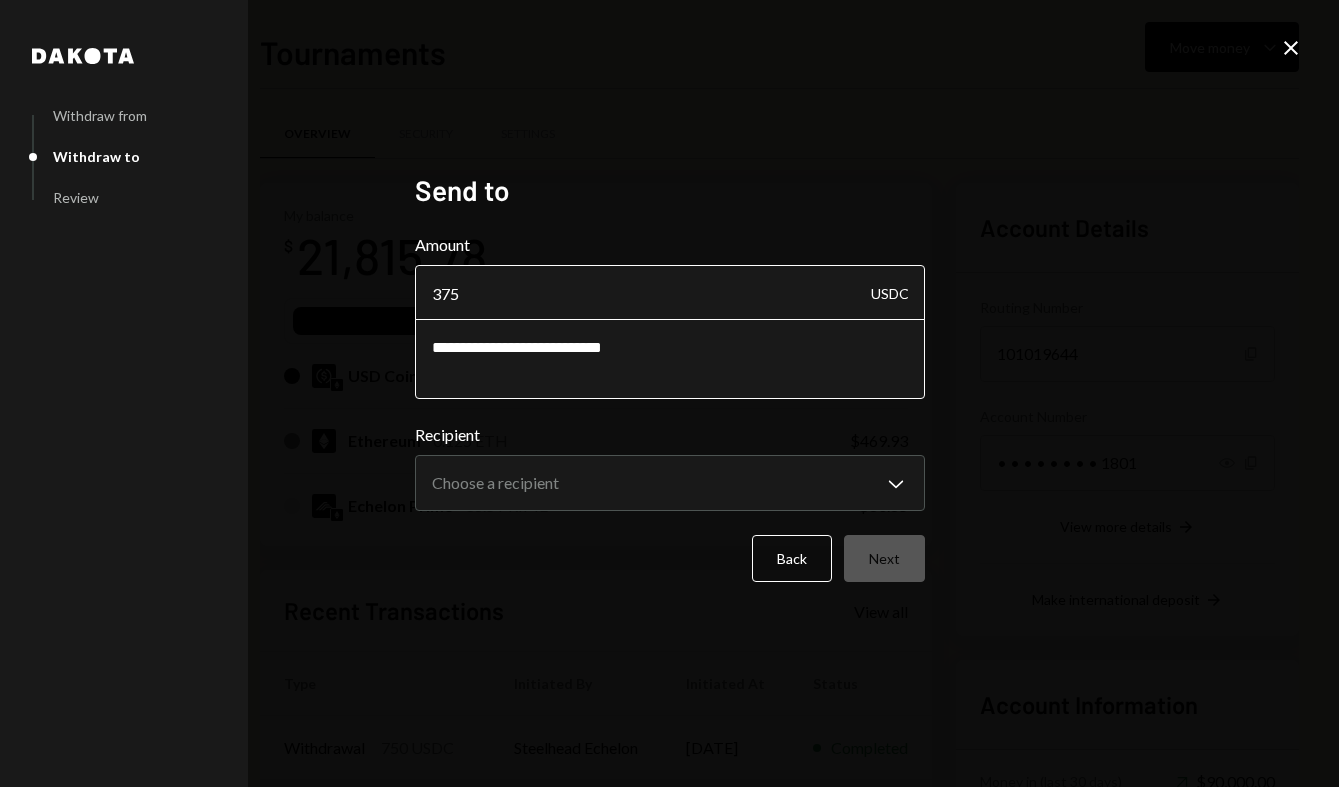 type on "**********" 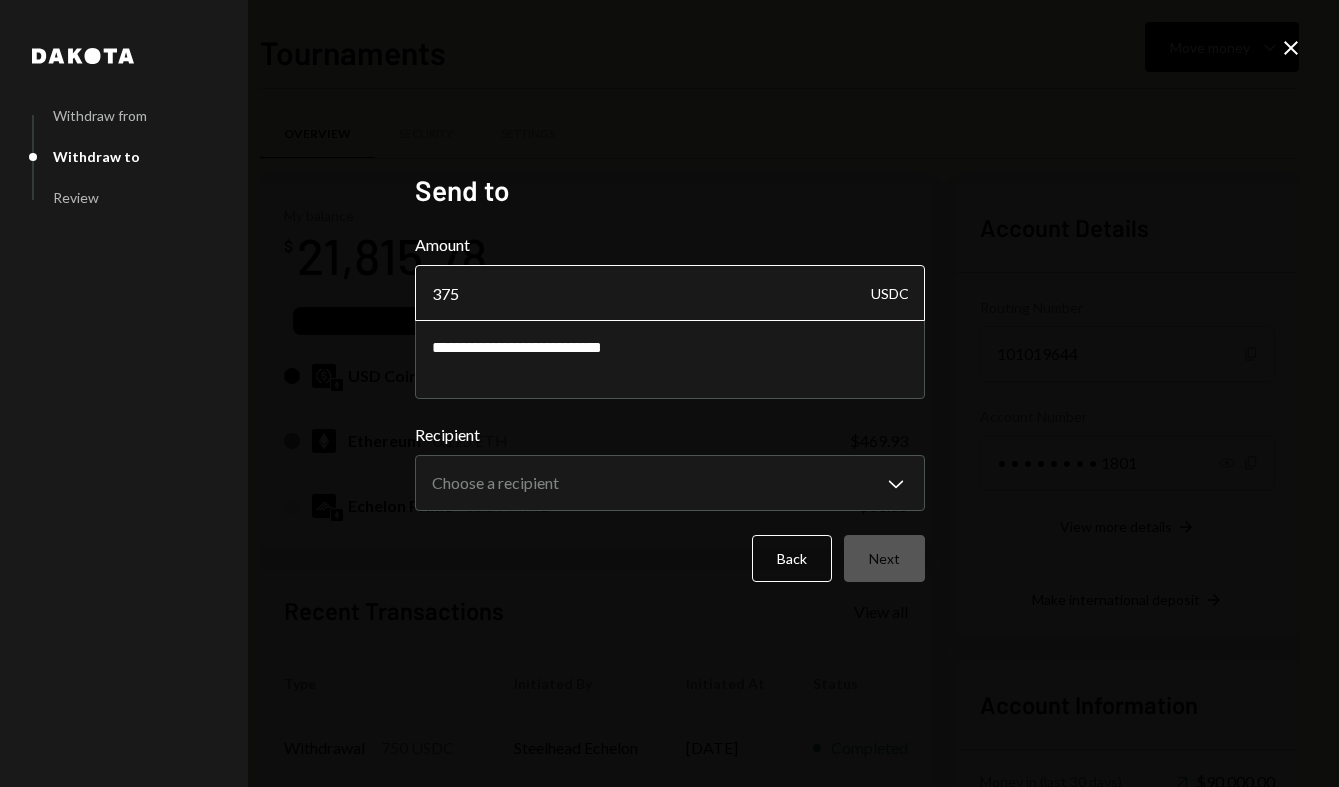 type 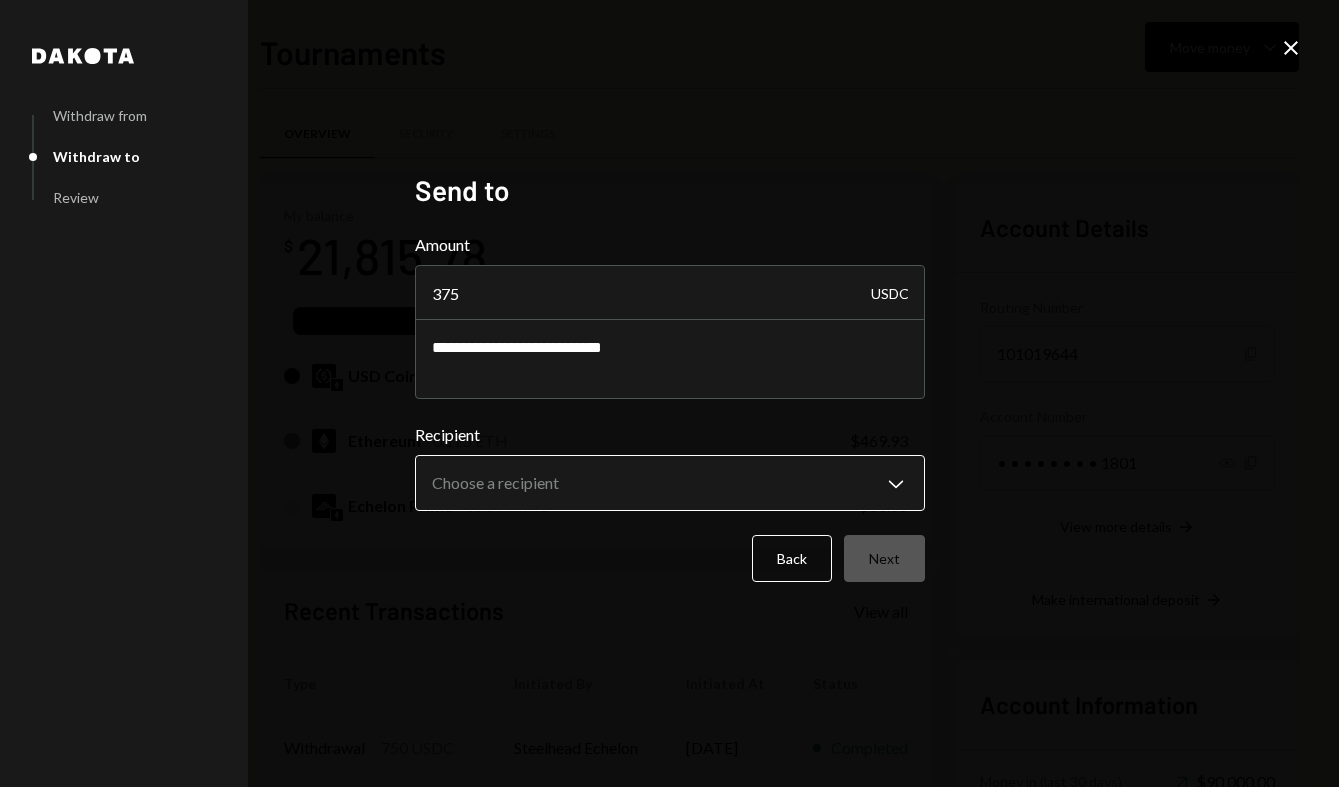 click on "E Echelon PRIME Fo... Caret Down Home Home Inbox Inbox Activities Transactions Accounts Accounts Caret Down Treasury (reserve) $92,422.34 Tournaments $21,815.78 Operations $12,377.96 Cards $0.00 Dollar Rewards User Recipients Team Team Tournaments Move money Caret Down Overview Security Settings My balance $ 21,815.78 USDC USD Coin $21,265.01 Ethereum 0.125  ETH $469.93 Echelon Prime 36.5  PRIME $80.85 Recent Transactions View all Type Initiated By Initiated At Status Withdrawal 750  USDC Steelhead Echelon [DATE] Completed Withdrawal 625  USDC Steelhead Echelon [DATE] Completed Withdrawal 625  USDC Steelhead Echelon [DATE] Completed Withdrawal 1,250  USDC Steelhead Echelon [DATE] Completed Withdrawal 1,250  USDC Steelhead Echelon [DATE] Completed Account Details Routing Number [FINANCIAL_ID] Copy Account Number • • • • • • • •  1801 Show Copy View more details Right Arrow Make international deposit Right Arrow Account Information Money in (last 30 days) Up Right Arrow $90,000.00" at bounding box center [669, 393] 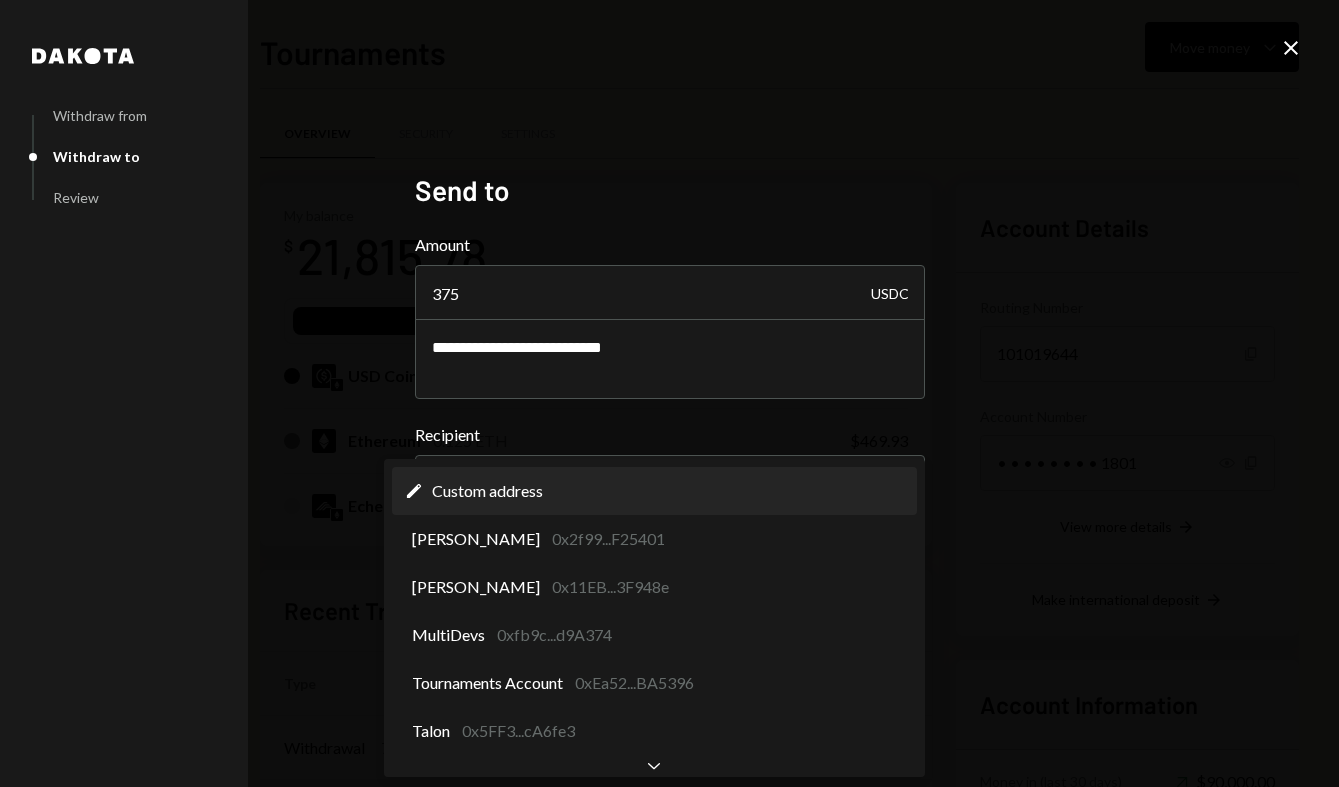 select on "**********" 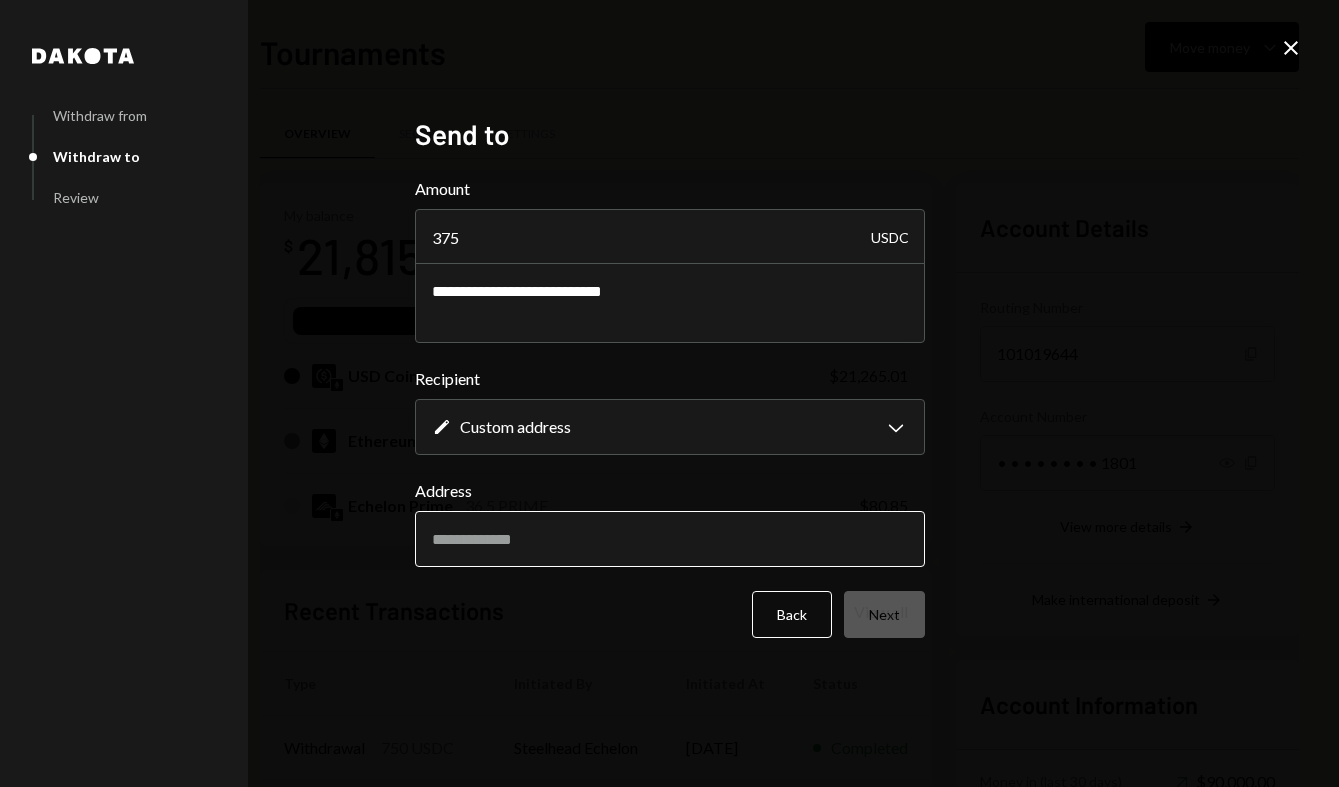click on "Address" at bounding box center [670, 539] 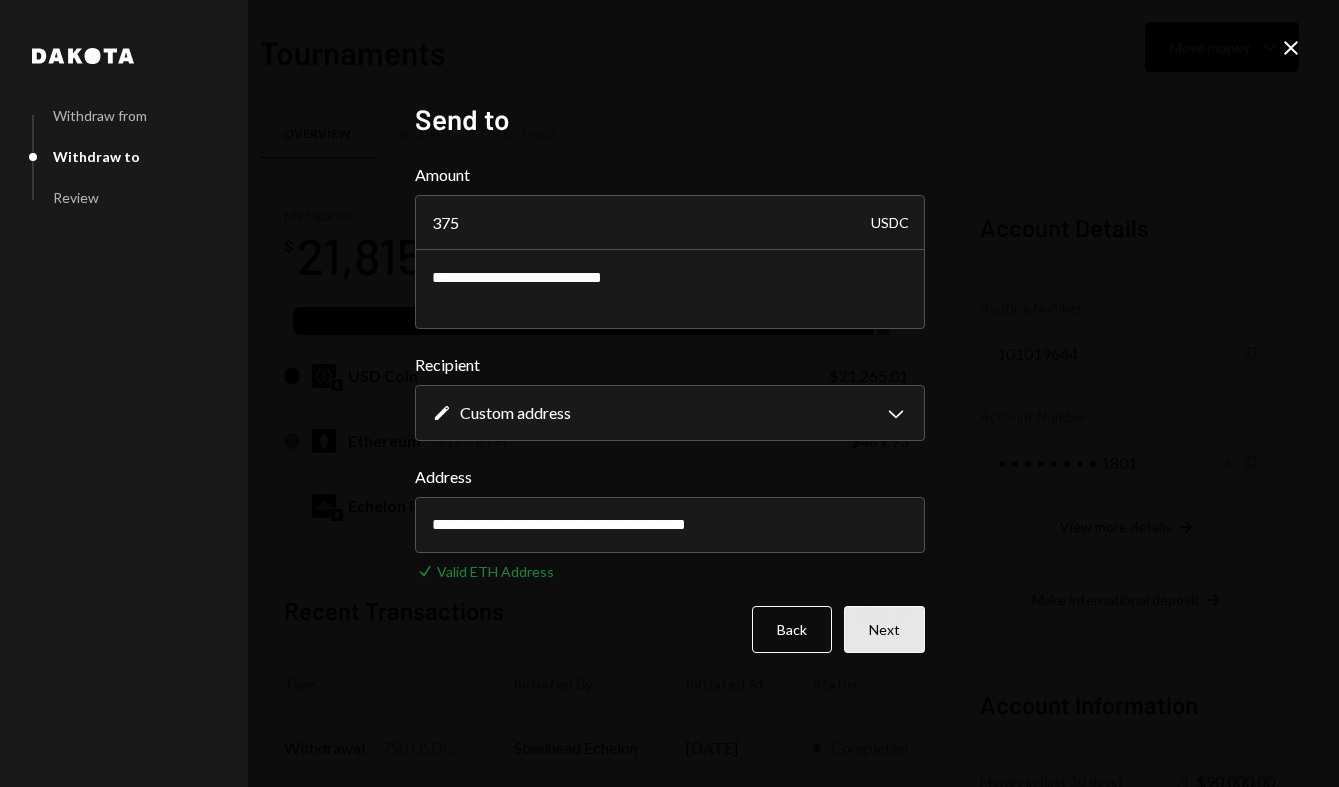 type on "**********" 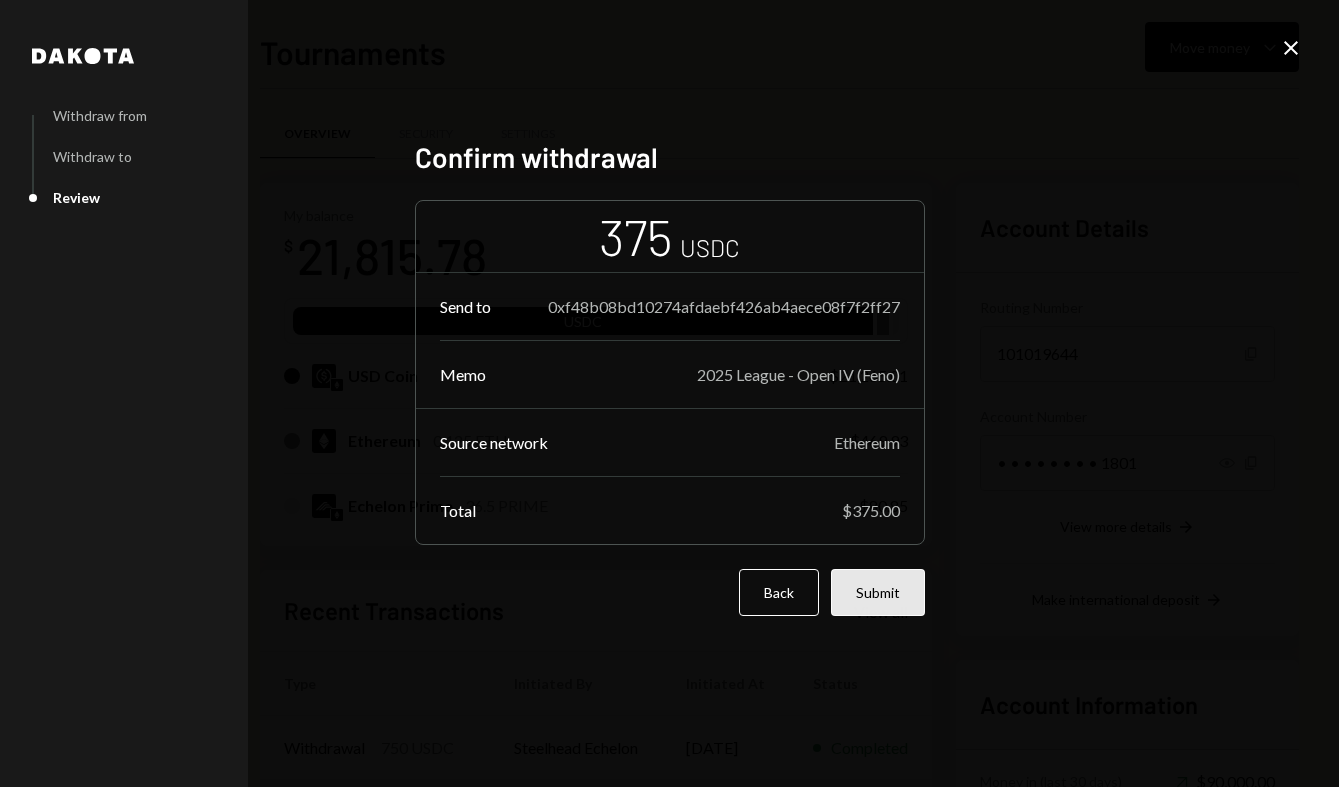 click on "Submit" at bounding box center [878, 592] 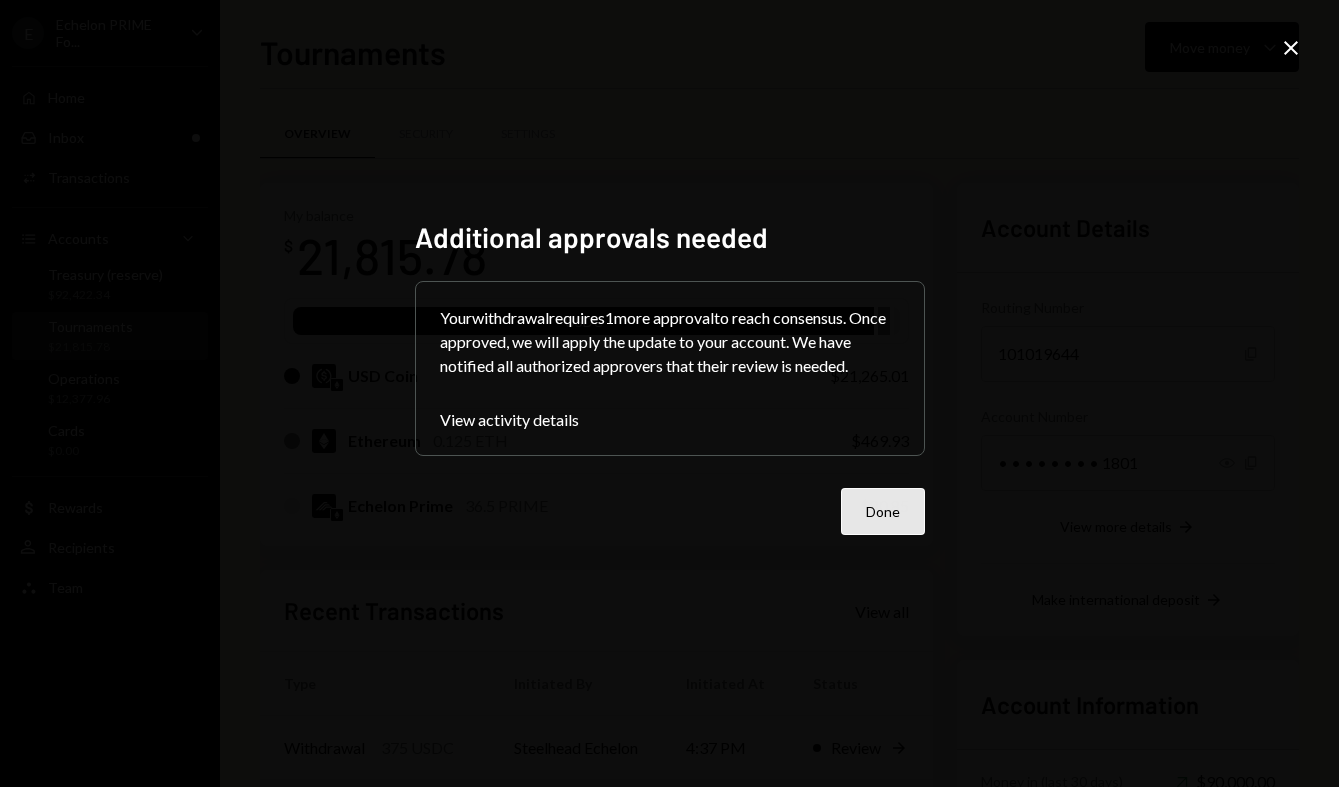 click on "Done" at bounding box center [883, 511] 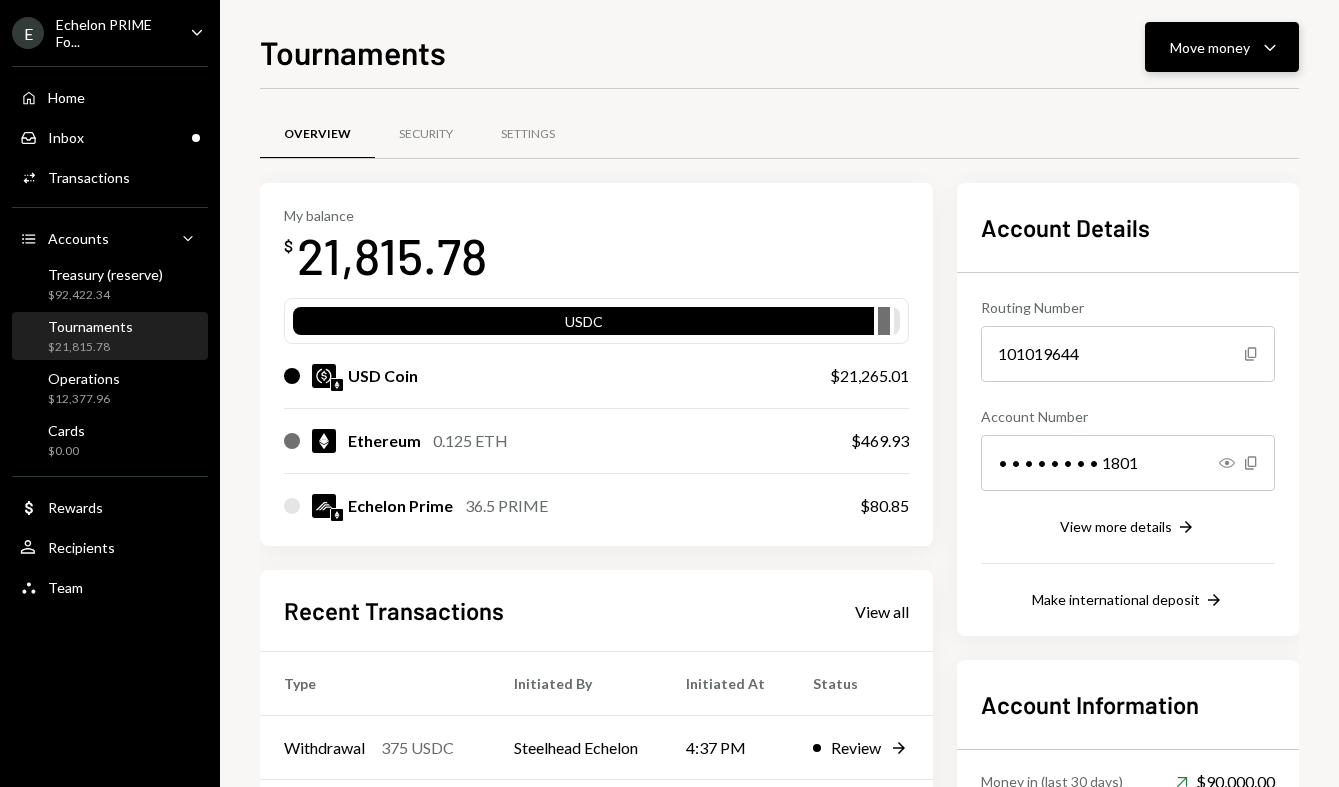 click on "Move money" at bounding box center [1210, 47] 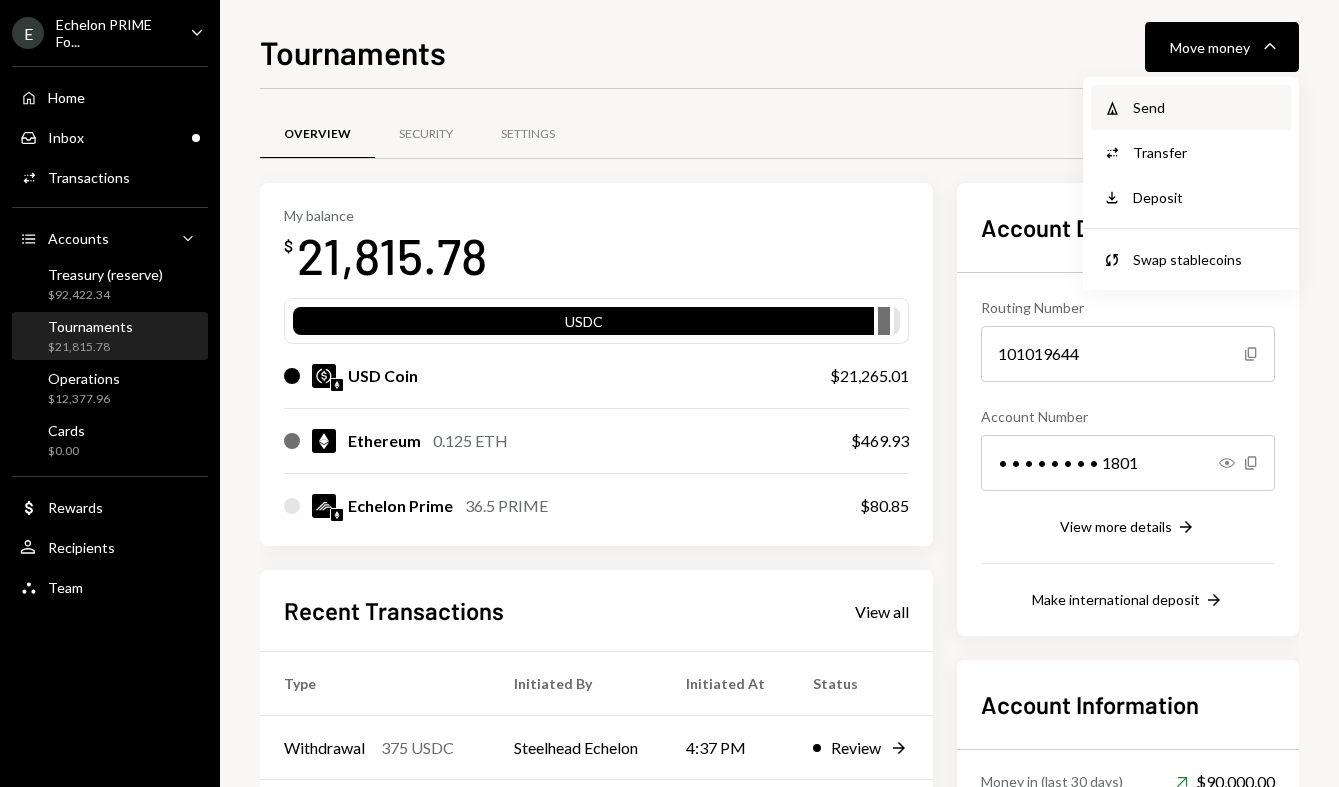 click on "Send" at bounding box center (1206, 107) 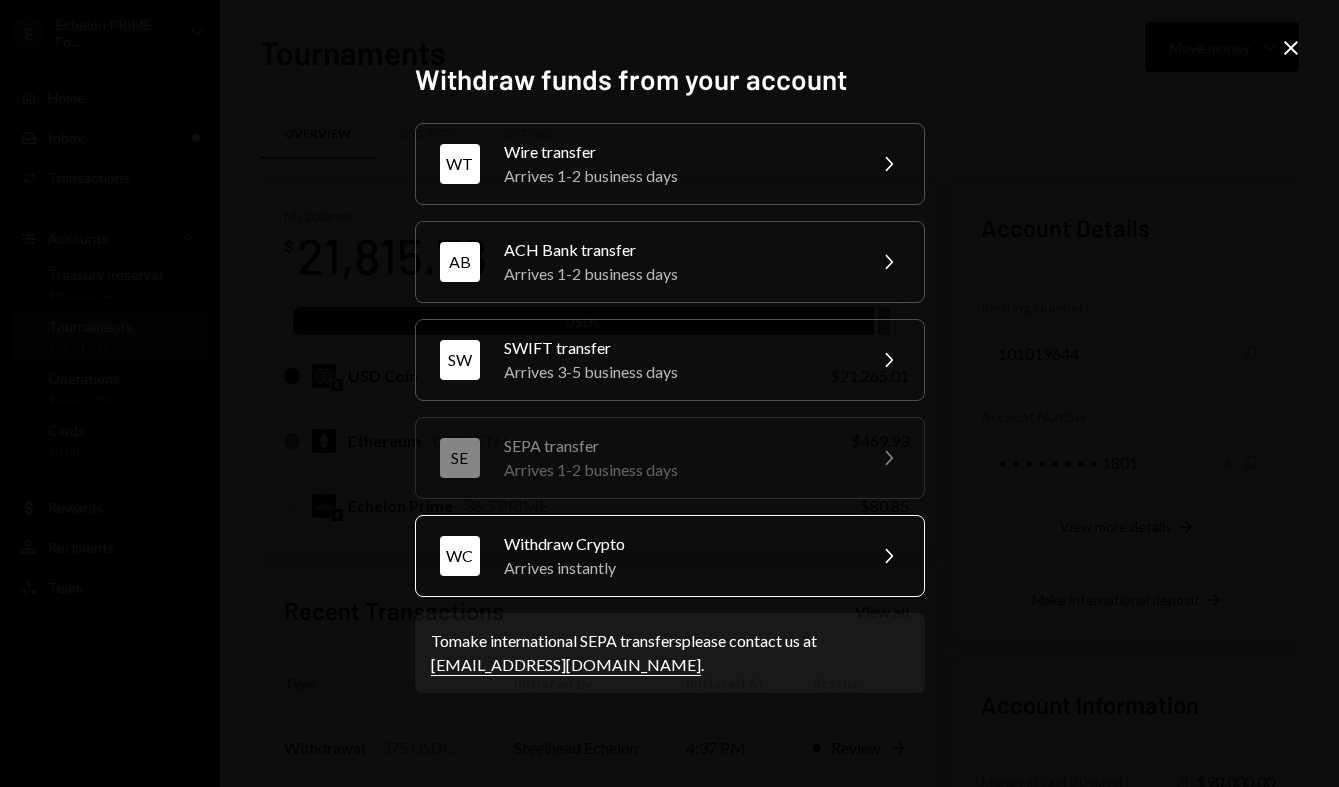 click on "Arrives instantly" at bounding box center (678, 568) 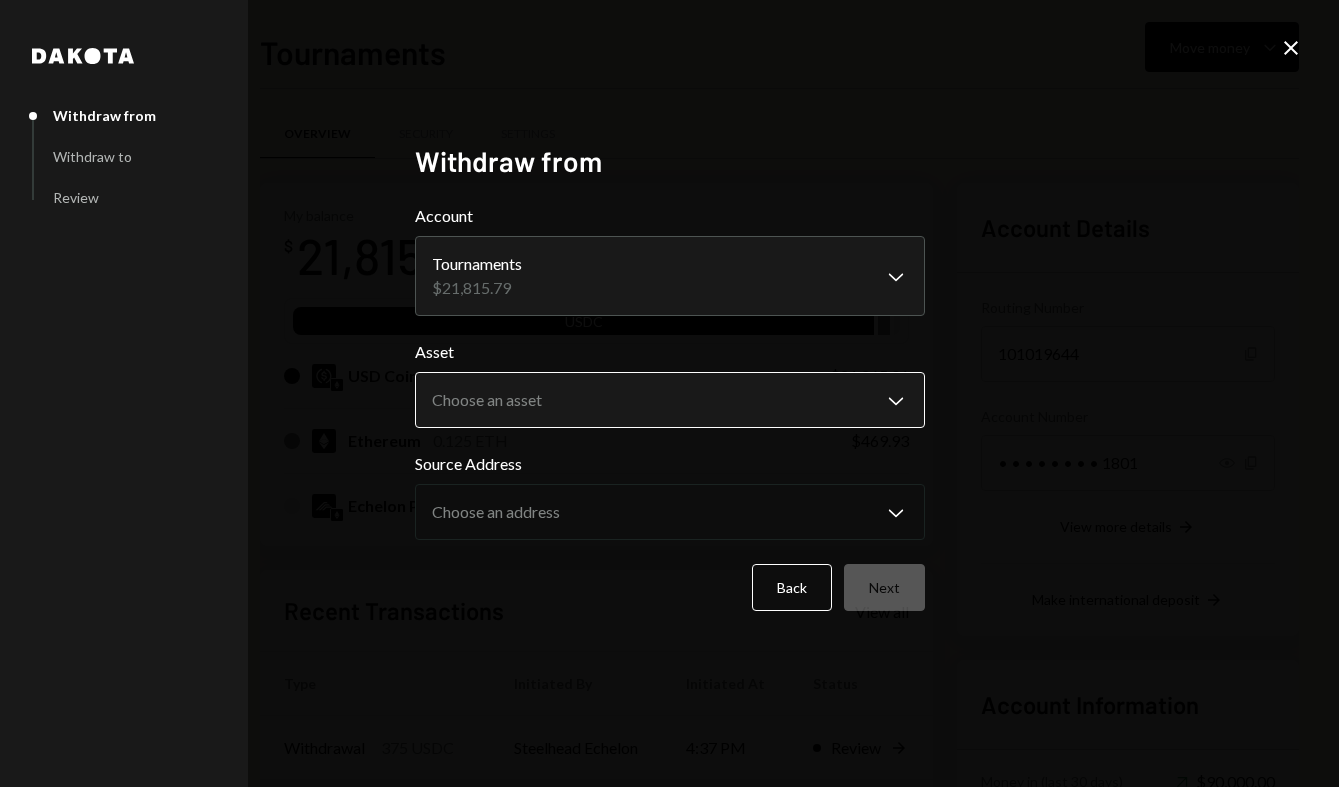 click on "E Echelon PRIME Fo... Caret Down Home Home Inbox Inbox Activities Transactions Accounts Accounts Caret Down Treasury (reserve) $92,422.34 Tournaments $21,815.78 Operations $12,377.96 Cards $0.00 Dollar Rewards User Recipients Team Team Tournaments Move money Caret Down Overview Security Settings My balance $ 21,815.78 USDC USD Coin $21,265.01 Ethereum 0.125  ETH $469.93 Echelon Prime 36.5  PRIME $80.85 Recent Transactions View all Type Initiated By Initiated At Status Withdrawal 375  USDC Steelhead Echelon 4:37 PM Review Right Arrow Withdrawal 750  USDC Steelhead Echelon [DATE] Completed Withdrawal 625  USDC Steelhead Echelon [DATE] Completed Withdrawal 625  USDC Steelhead Echelon [DATE] Completed Withdrawal 1,250  USDC Steelhead Echelon [DATE] Completed Account Details Routing Number [FINANCIAL_ID] Copy Account Number • • • • • • • •  1801 Show Copy View more details Right Arrow Make international deposit Right Arrow Account Information Money in (last 30 days) Up Right Arrow Dakota" at bounding box center (669, 393) 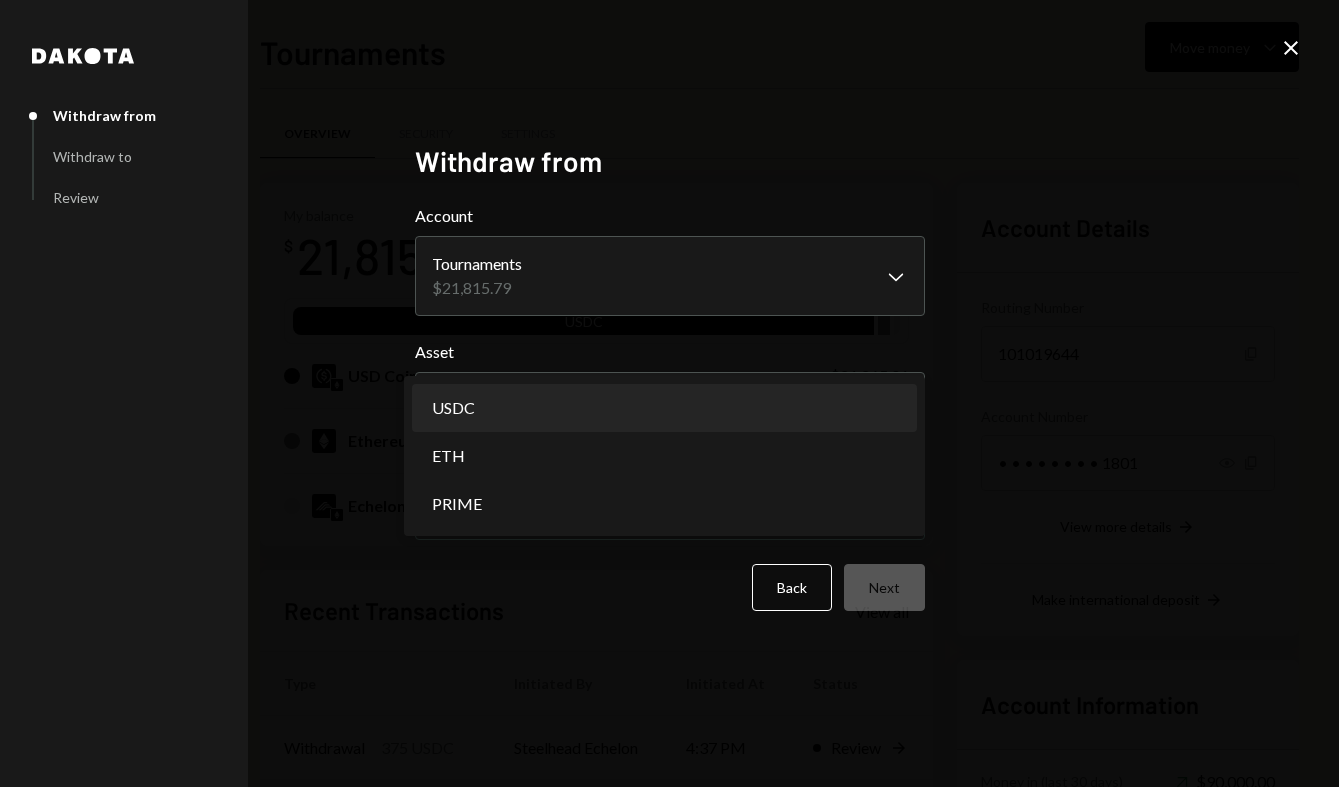 select on "****" 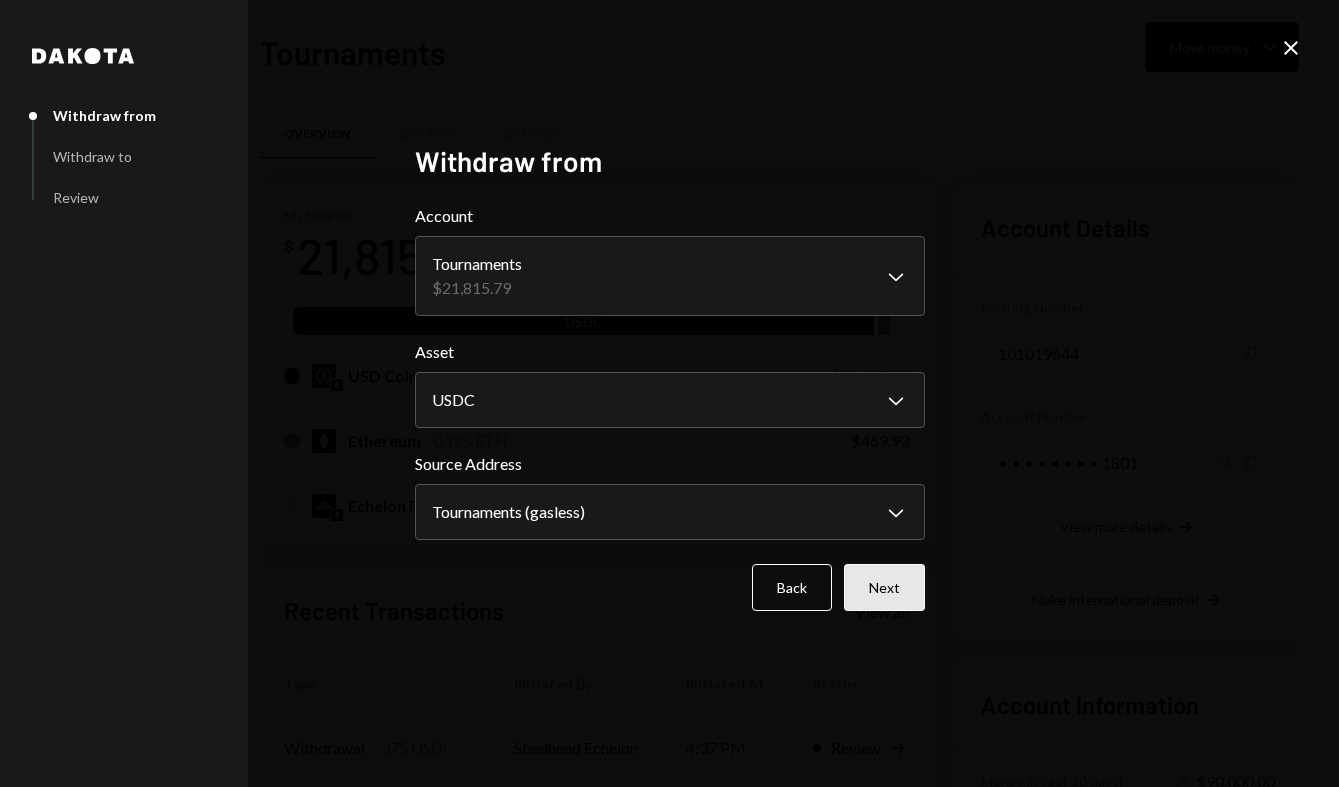 click on "Next" at bounding box center [884, 587] 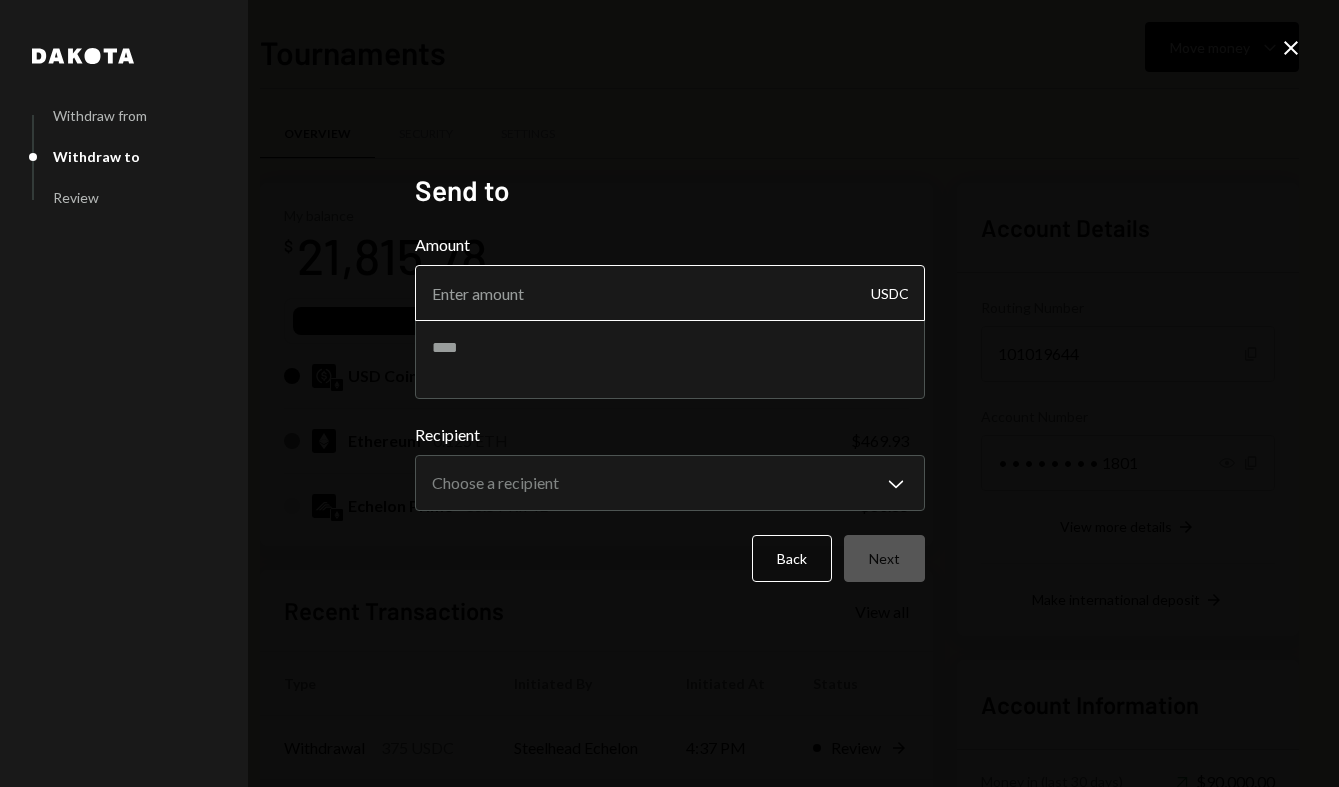 click on "Amount" at bounding box center (670, 293) 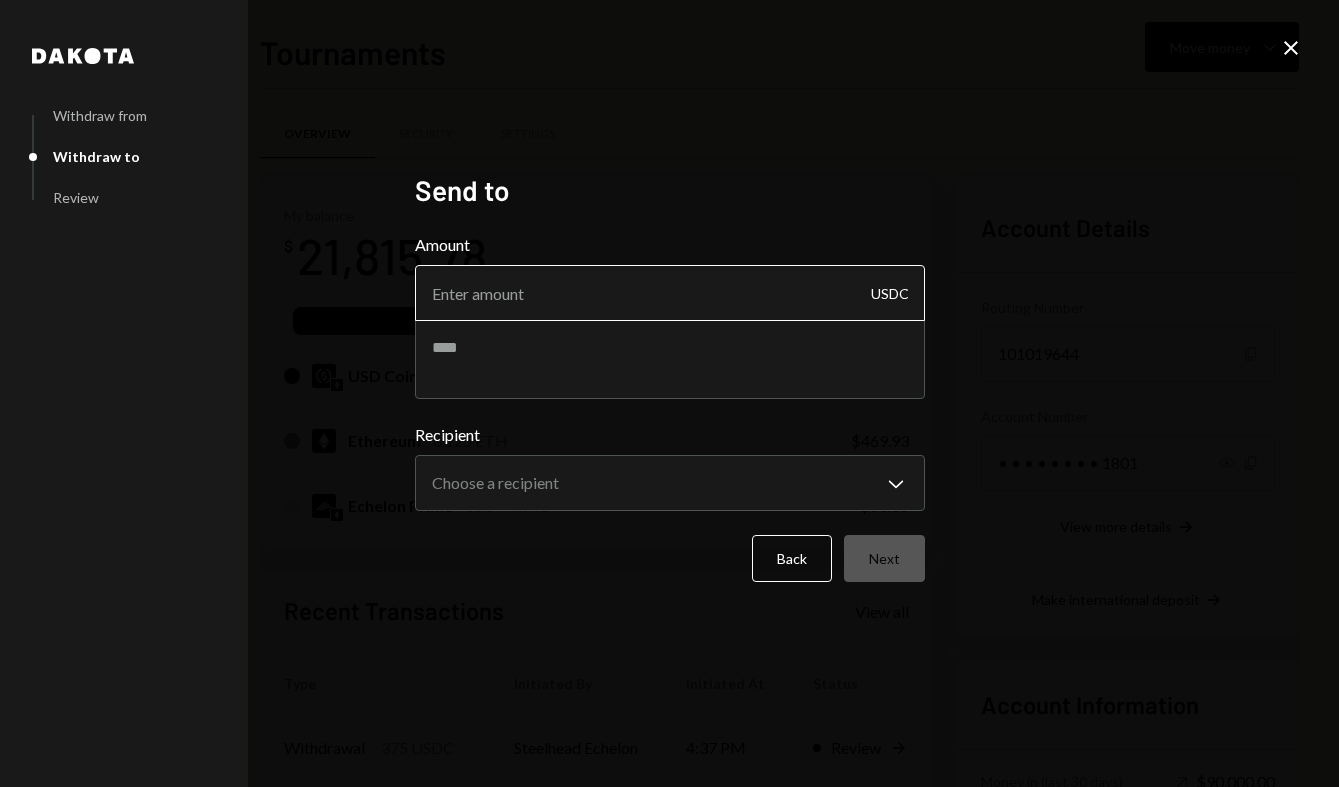 click on "Amount" at bounding box center (670, 293) 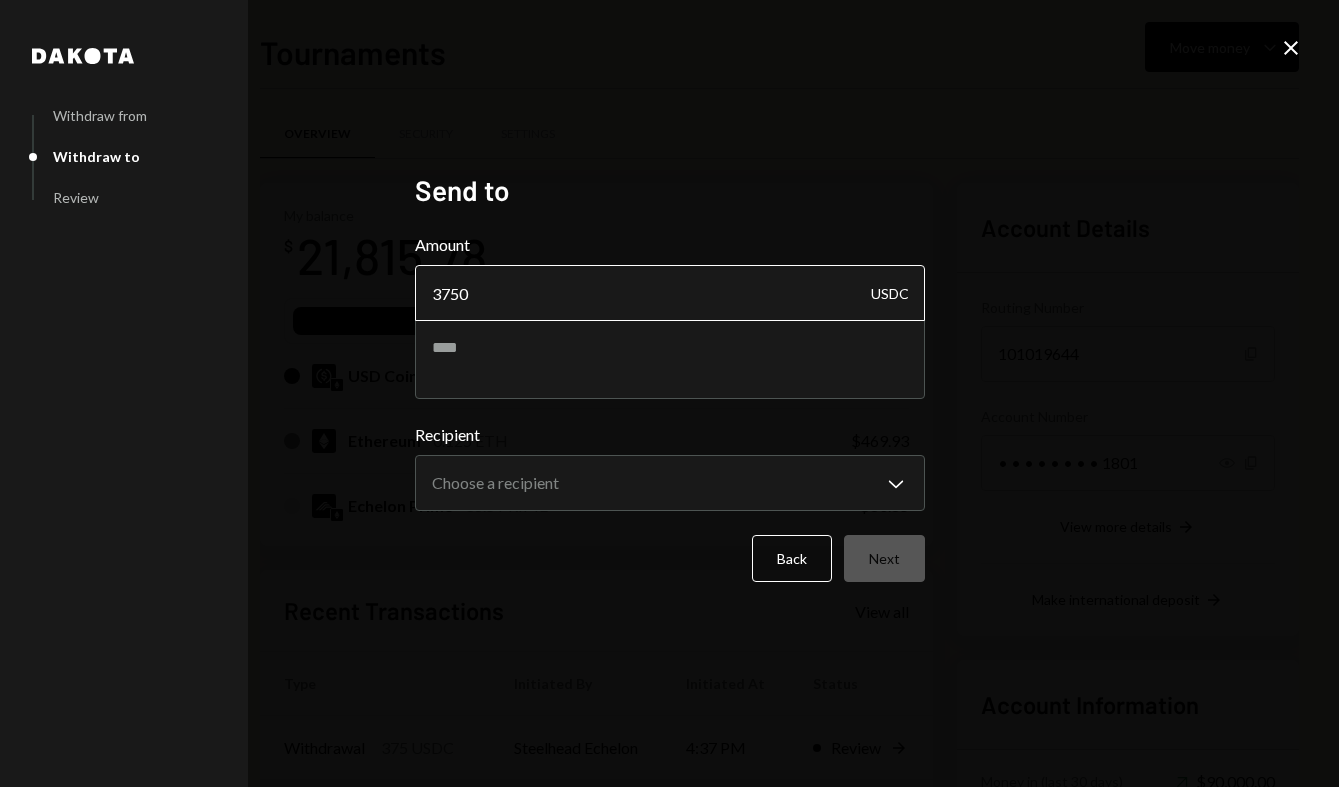 type on "3750" 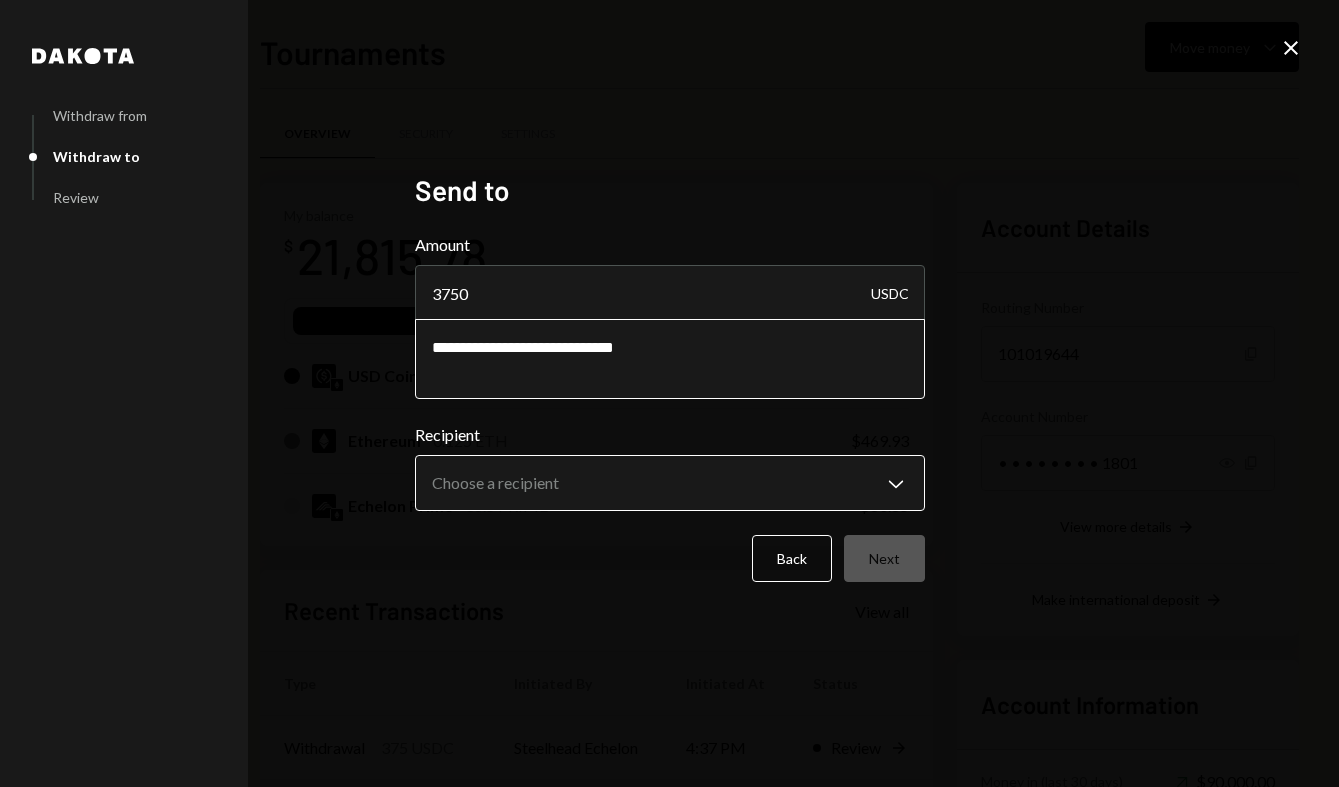 type on "**********" 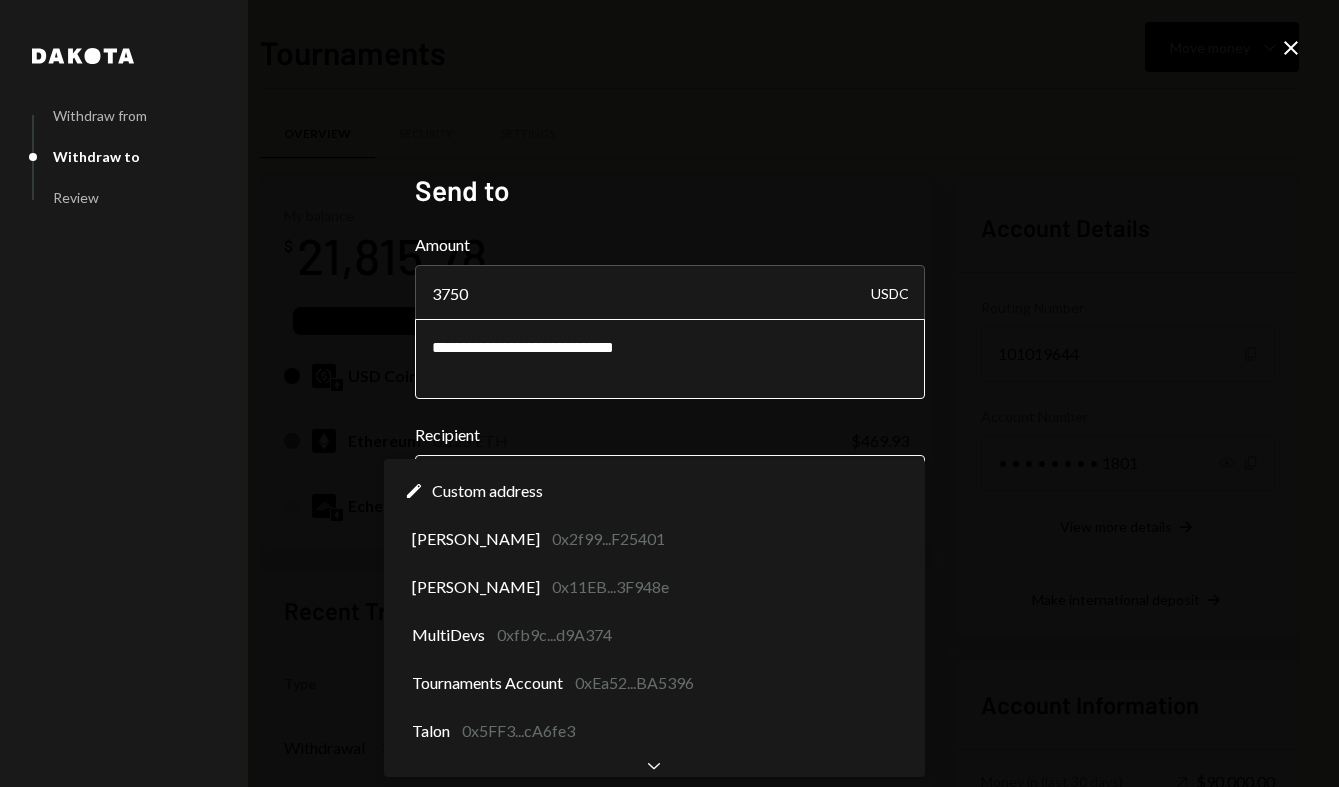 click on "E Echelon PRIME Fo... Caret Down Home Home Inbox Inbox Activities Transactions Accounts Accounts Caret Down Treasury (reserve) $92,422.34 Tournaments $21,815.78 Operations $12,377.96 Cards $0.00 Dollar Rewards User Recipients Team Team Tournaments Move money Caret Down Overview Security Settings My balance $ 21,815.78 USDC USD Coin $21,265.01 Ethereum 0.125  ETH $469.93 Echelon Prime 36.5  PRIME $80.85 Recent Transactions View all Type Initiated By Initiated At Status Withdrawal 375  USDC Steelhead Echelon 4:37 PM Review Right Arrow Withdrawal 750  USDC Steelhead Echelon [DATE] Completed Withdrawal 625  USDC Steelhead Echelon [DATE] Completed Withdrawal 625  USDC Steelhead Echelon [DATE] Completed Withdrawal 1,250  USDC Steelhead Echelon [DATE] Completed Account Details Routing Number [FINANCIAL_ID] Copy Account Number • • • • • • • •  1801 Show Copy View more details Right Arrow Make international deposit Right Arrow Account Information Money in (last 30 days) Up Right Arrow Dakota" at bounding box center (669, 393) 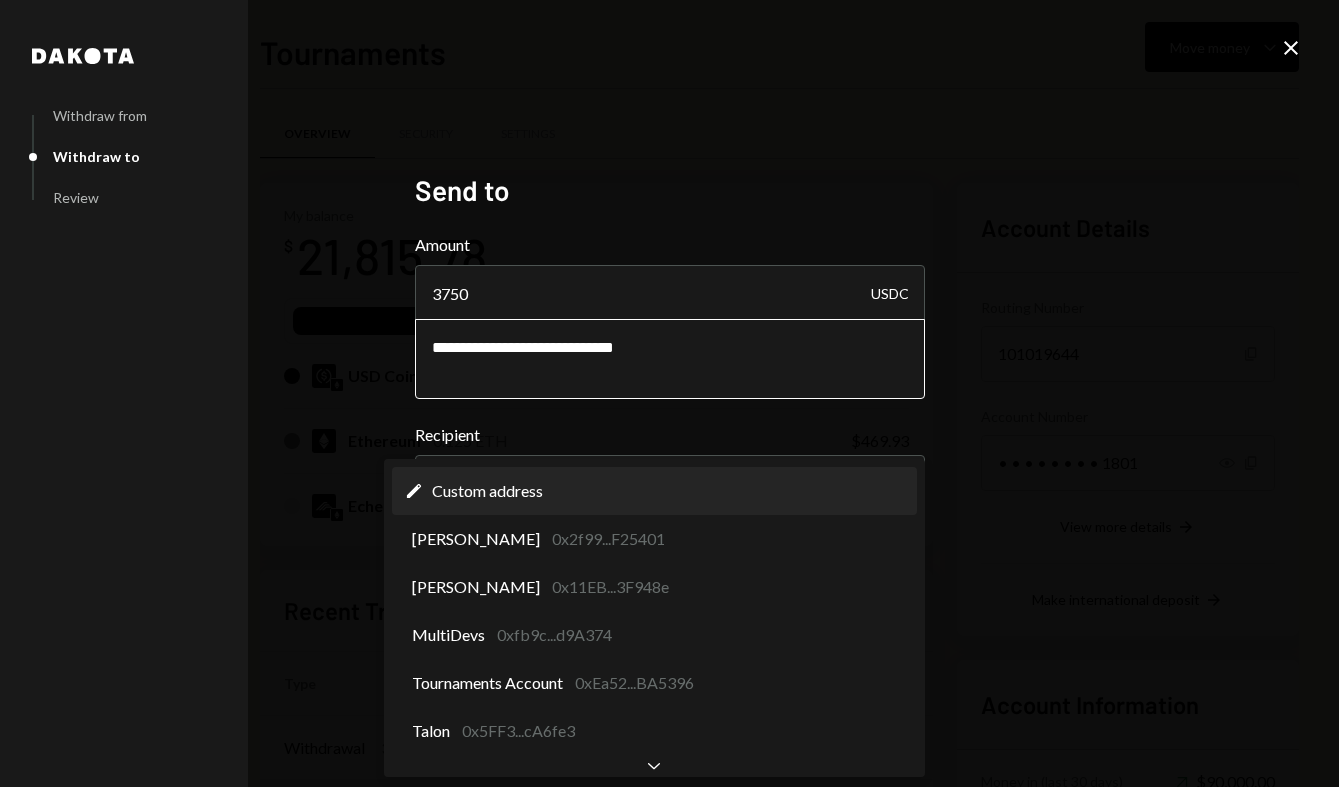 select on "**********" 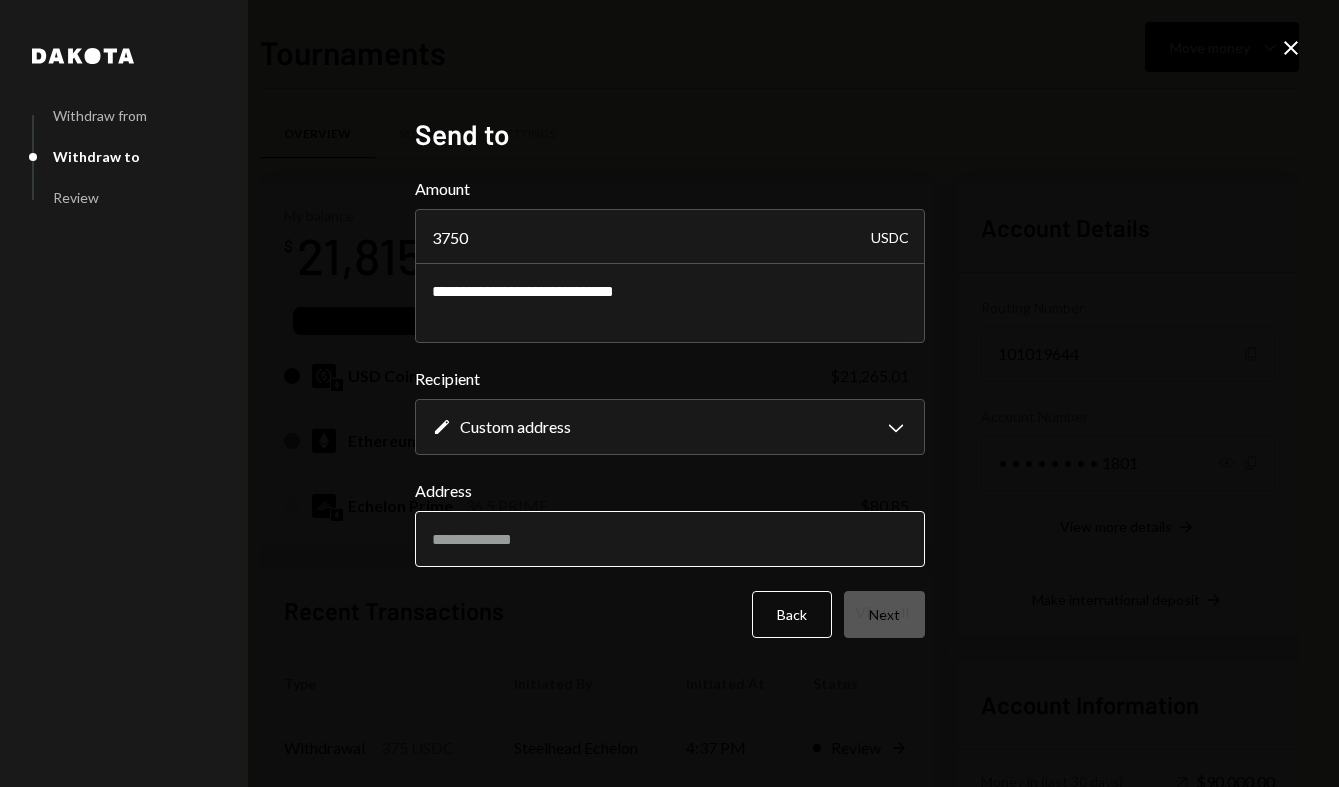 click on "Address" at bounding box center [670, 539] 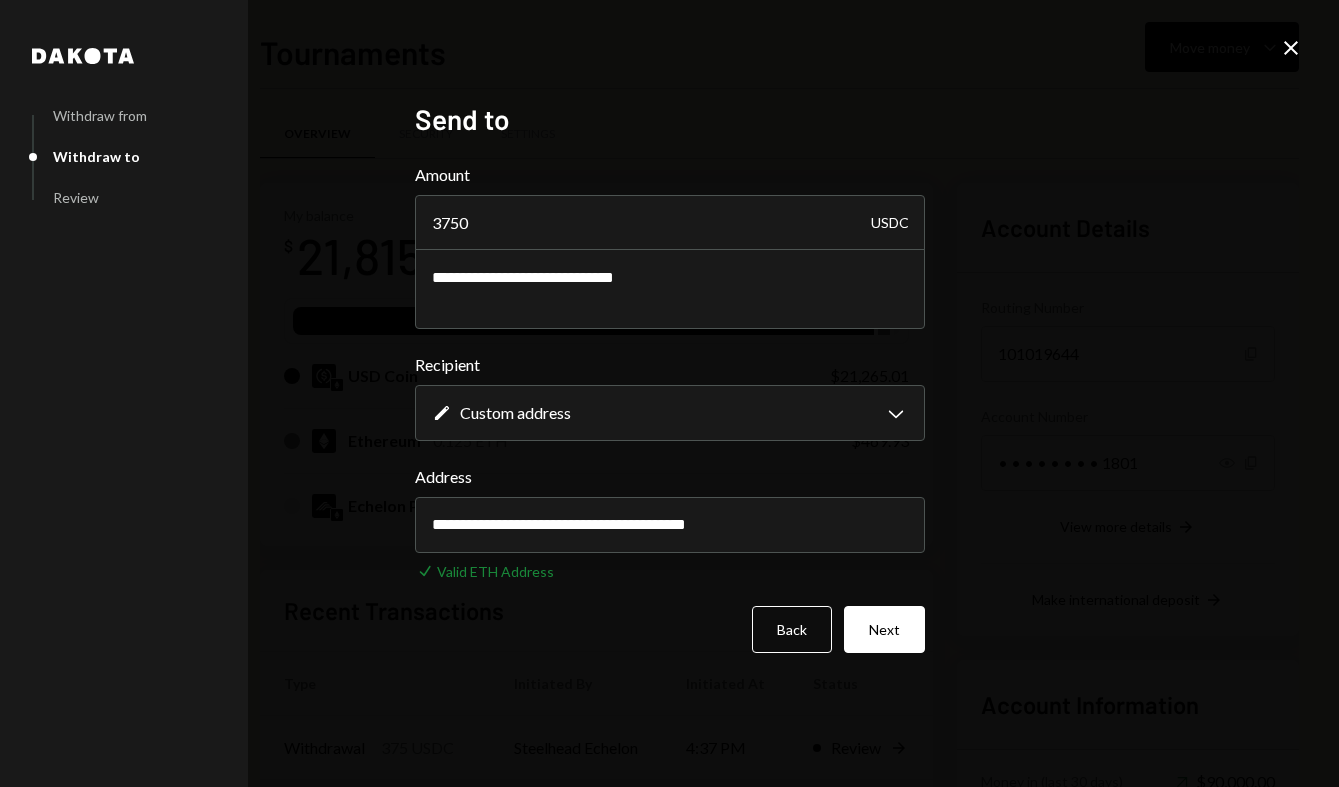 type on "**********" 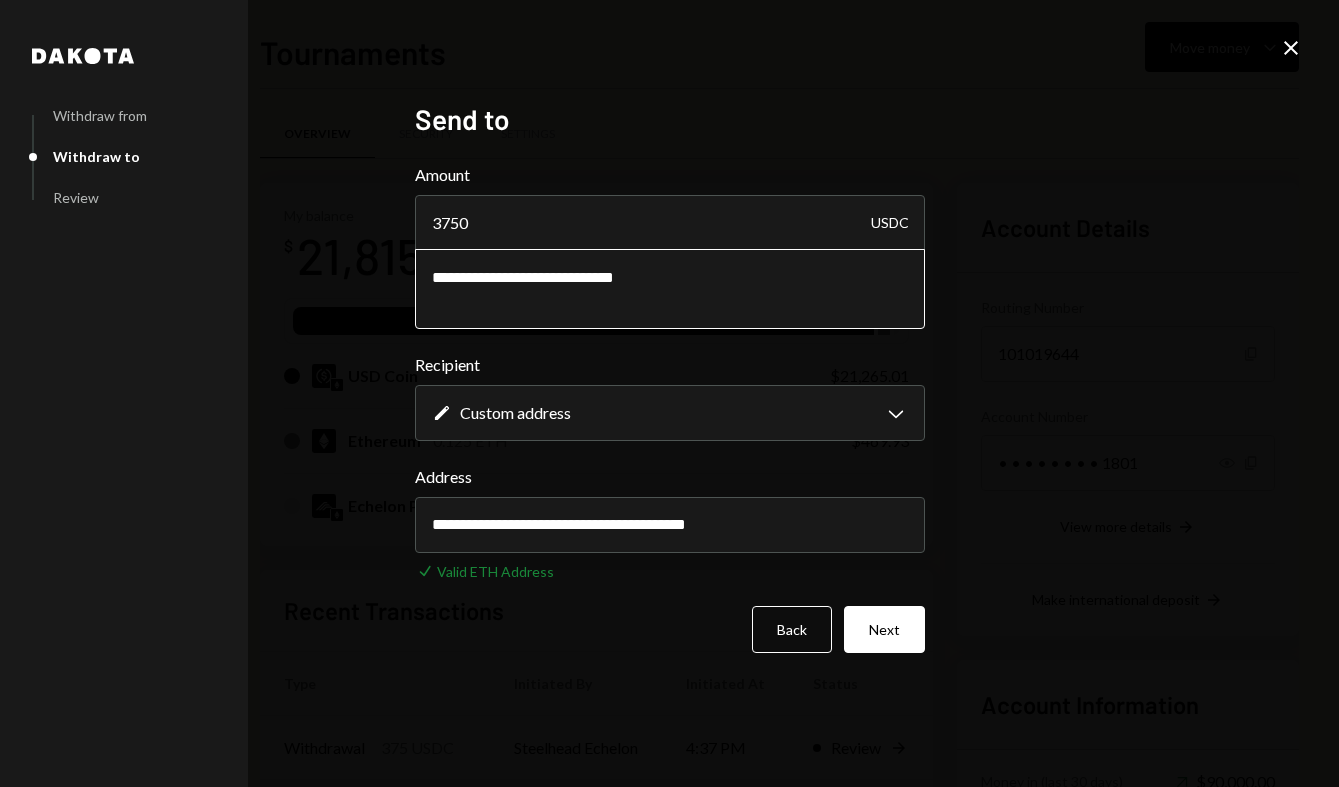 click on "**********" at bounding box center [670, 289] 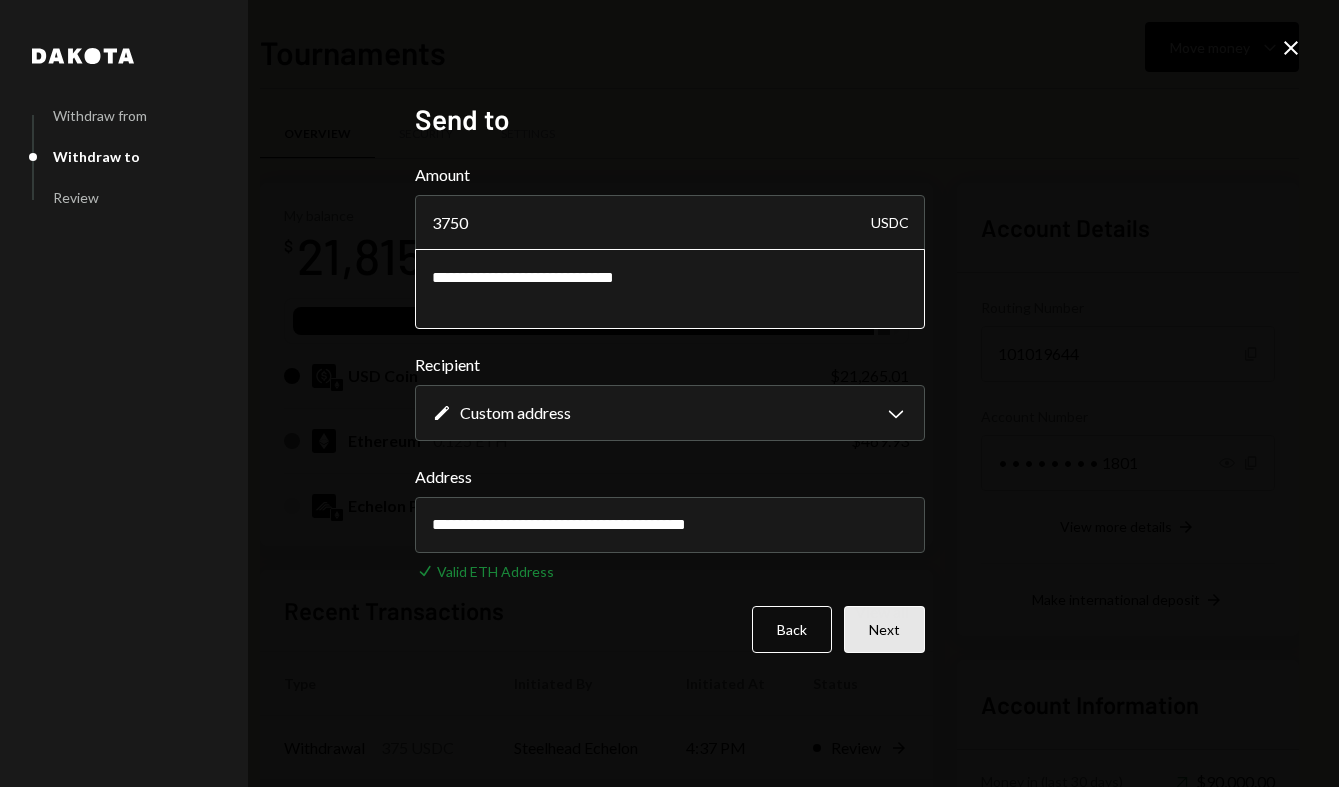 type on "**********" 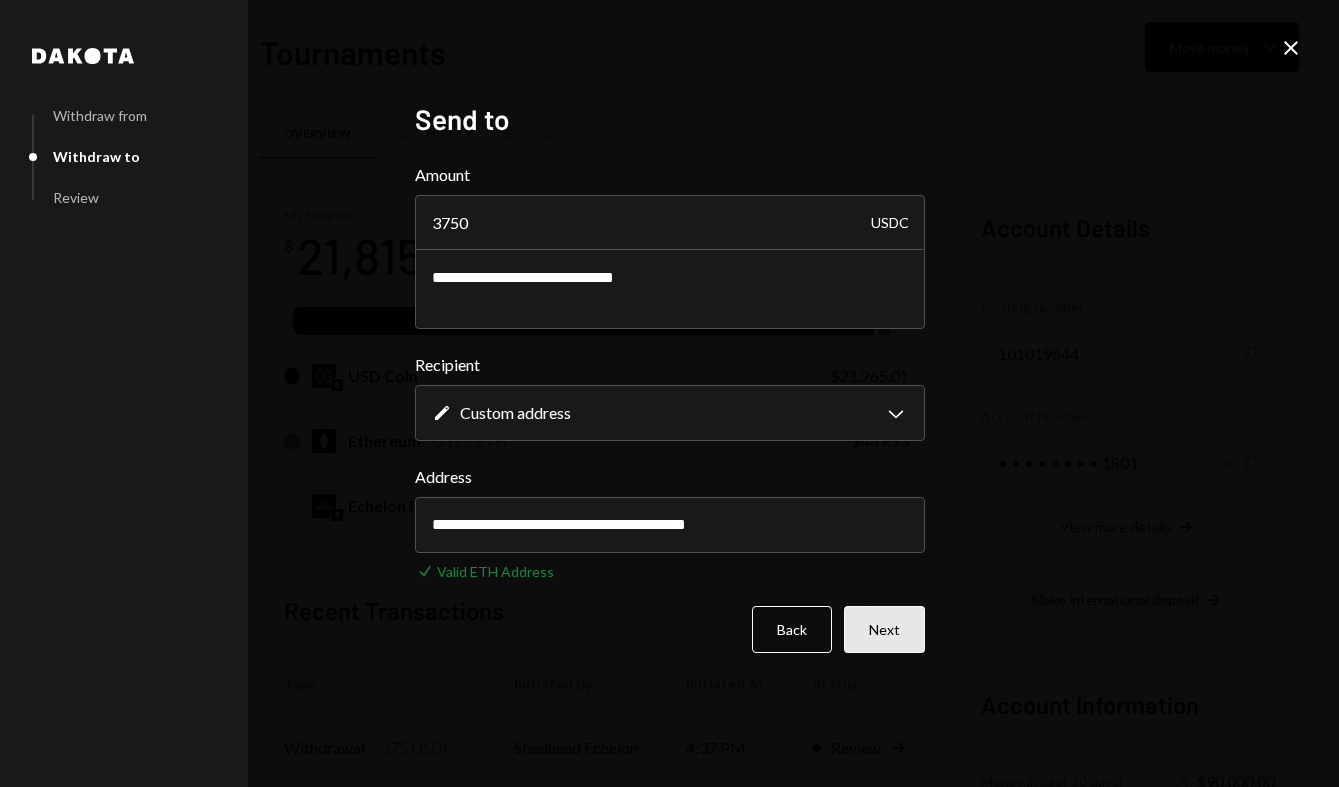 click on "Next" at bounding box center [884, 629] 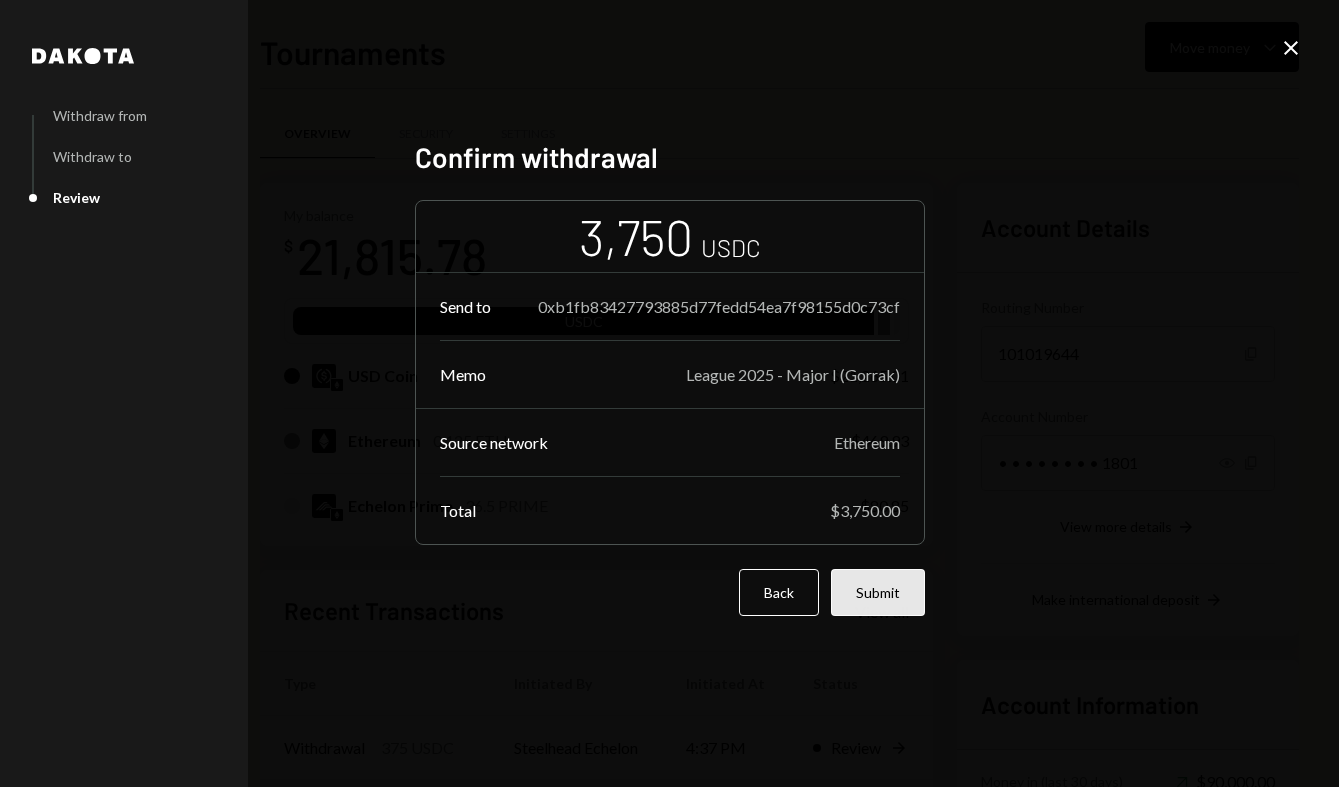 click on "Submit" at bounding box center (878, 592) 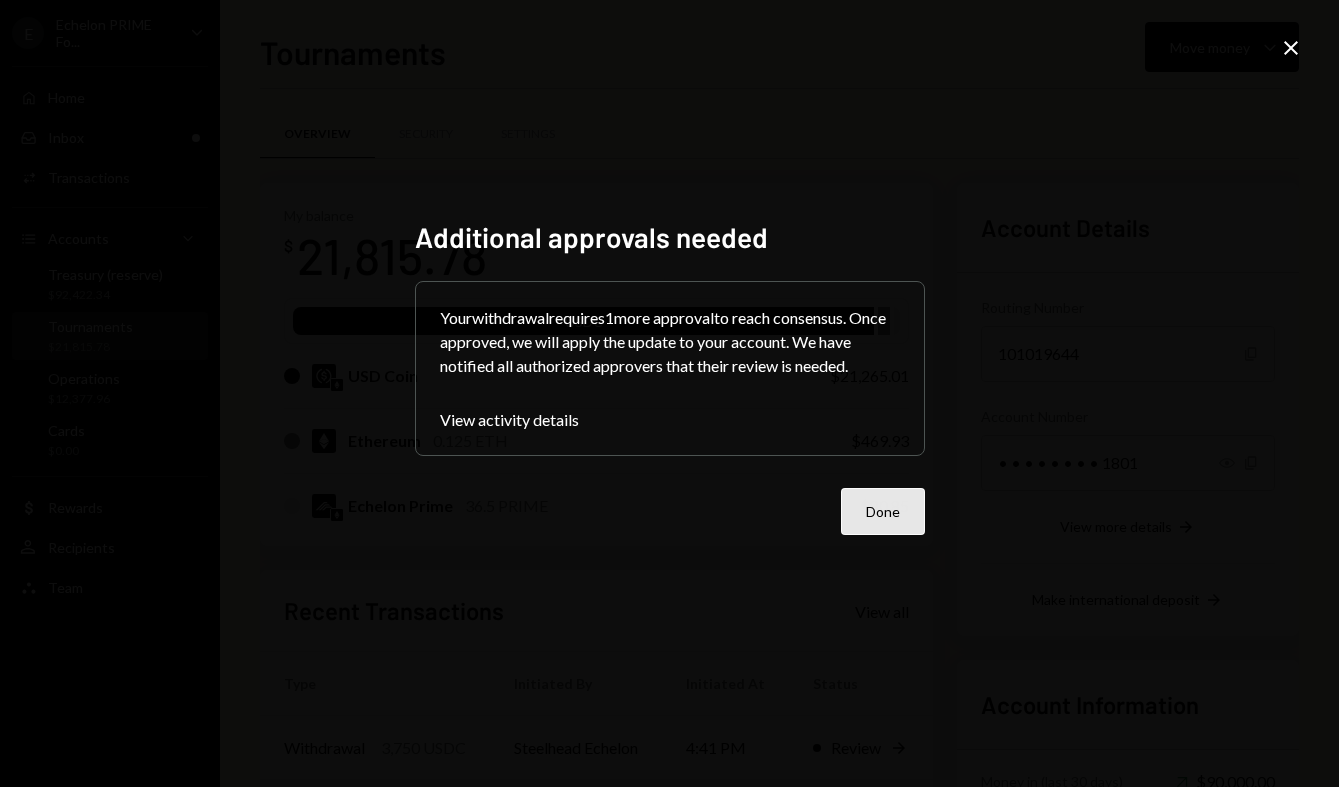 click on "Done" at bounding box center (883, 511) 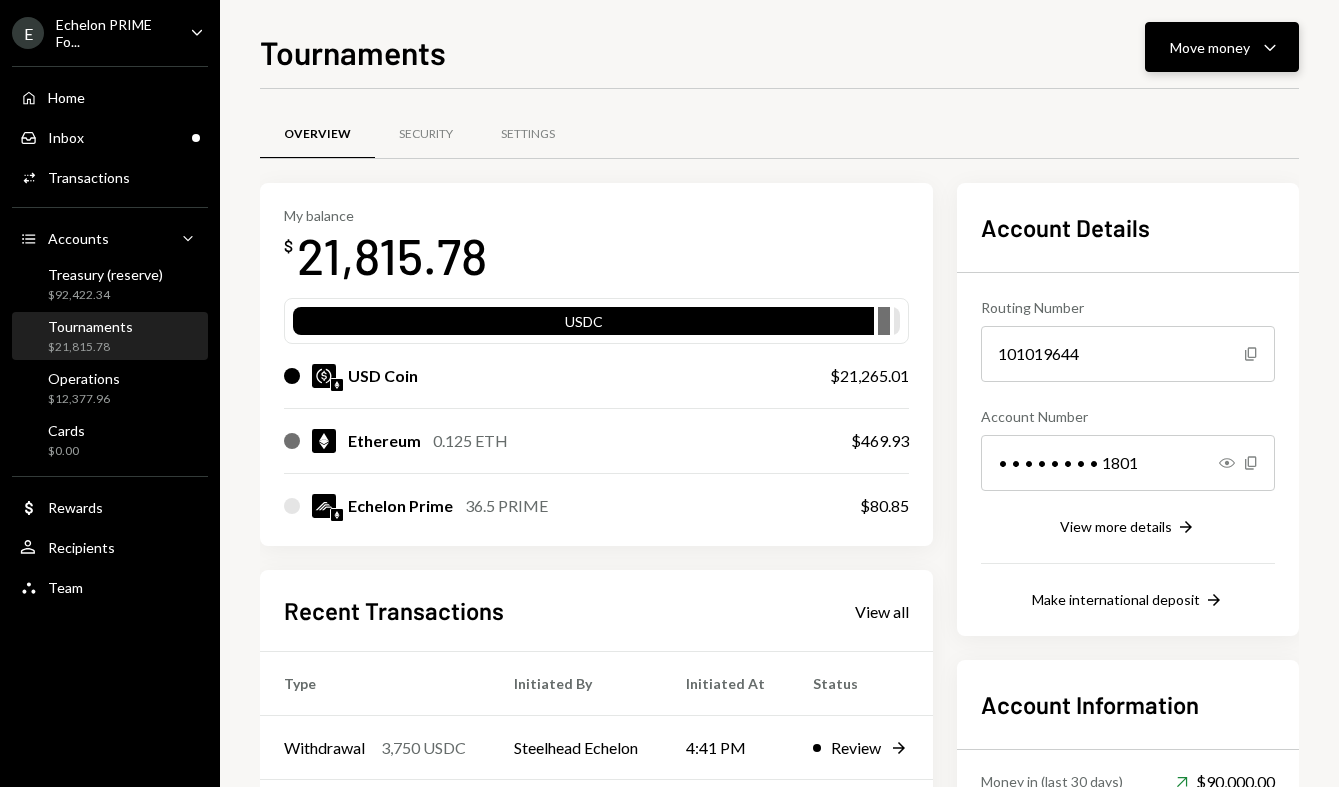 click on "Move money Caret Down" at bounding box center [1222, 47] 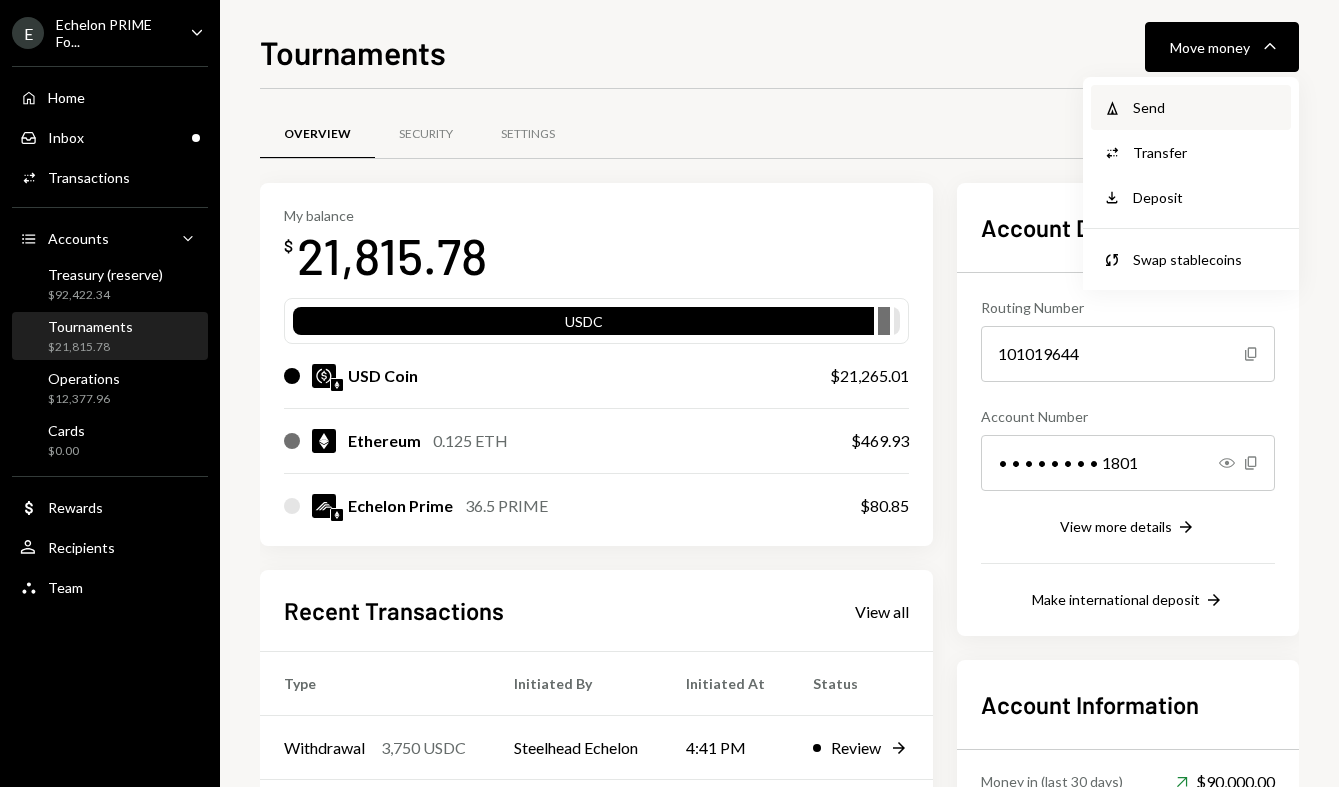 click on "Withdraw" 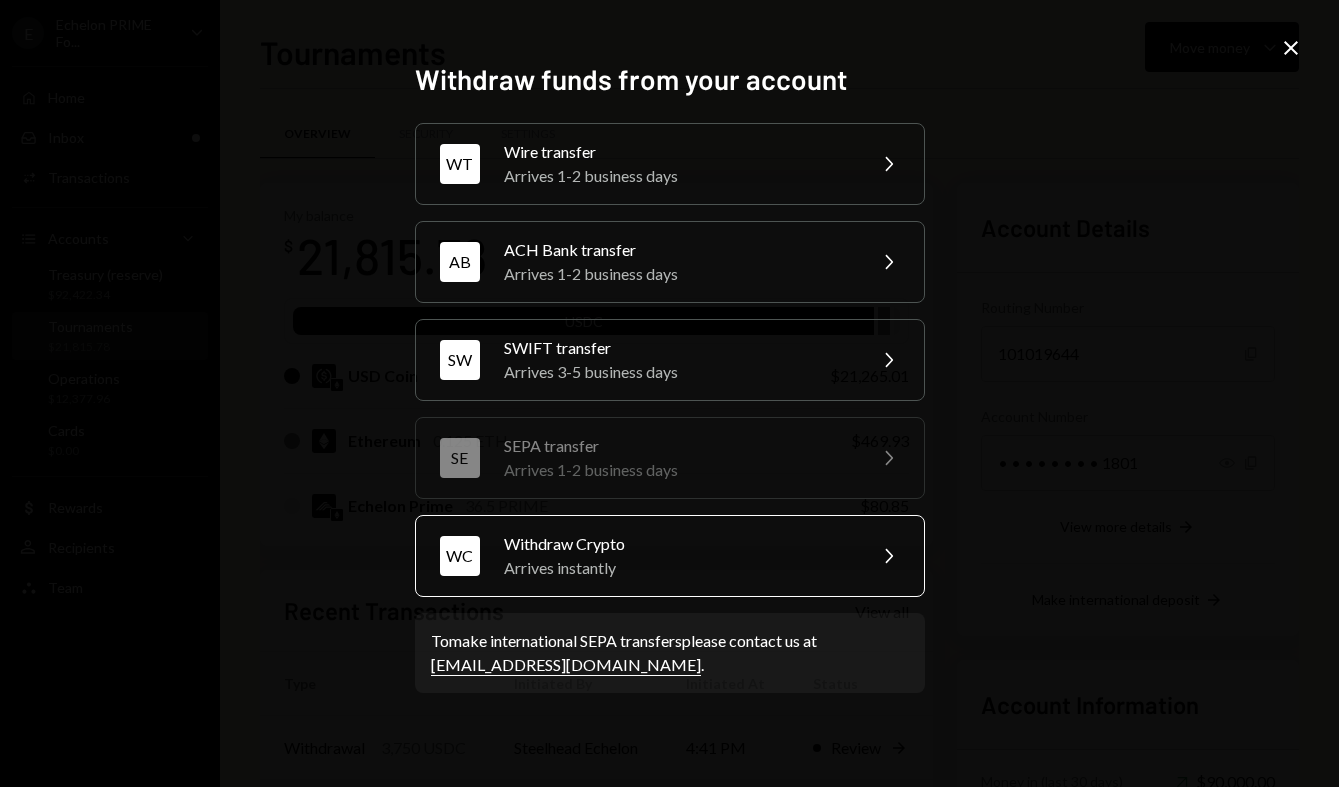 click on "Arrives instantly" at bounding box center (678, 568) 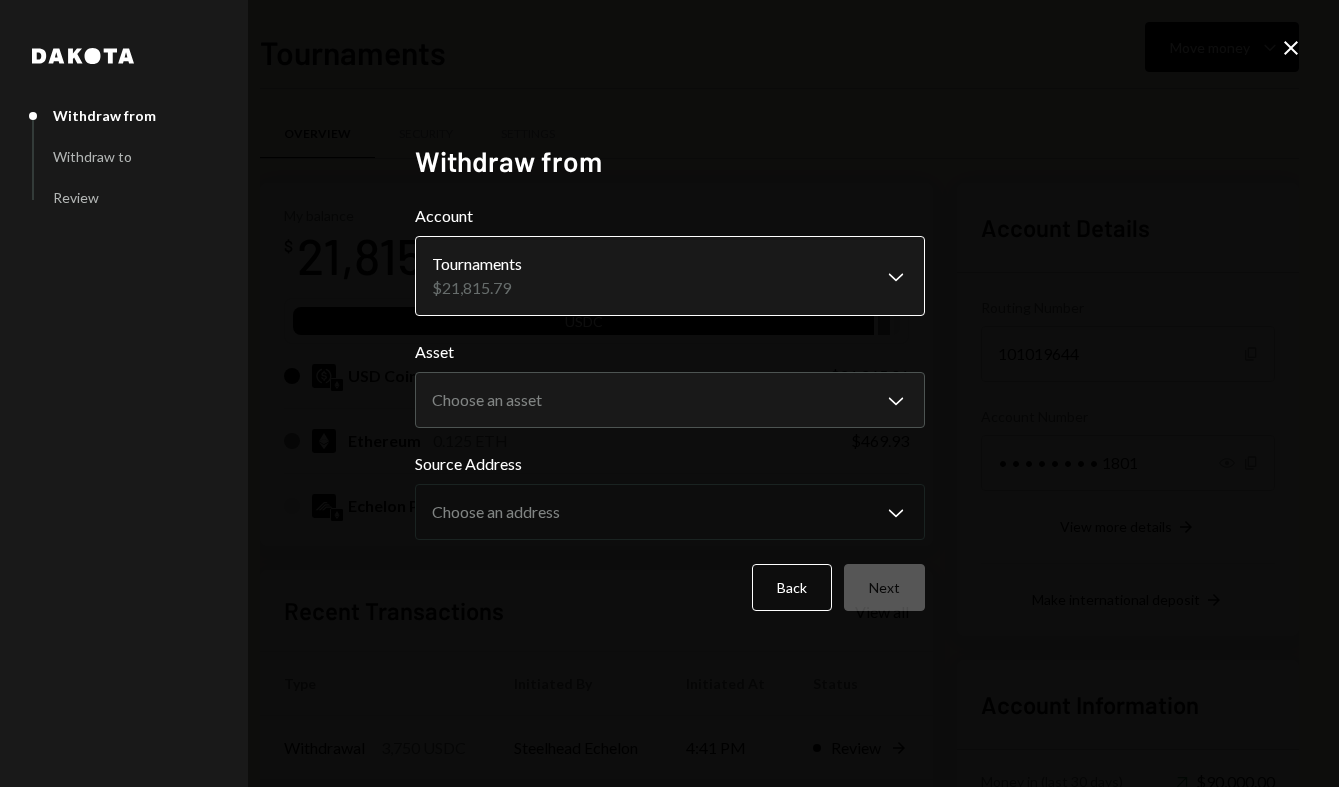 click on "E Echelon PRIME Fo... Caret Down Home Home Inbox Inbox Activities Transactions Accounts Accounts Caret Down Treasury (reserve) $92,422.34 Tournaments $21,815.78 Operations $12,377.96 Cards $0.00 Dollar Rewards User Recipients Team Team Tournaments Move money Caret Down Overview Security Settings My balance $ 21,815.78 USDC USD Coin $21,265.01 Ethereum 0.125  ETH $469.93 Echelon Prime 36.5  PRIME $80.85 Recent Transactions View all Type Initiated By Initiated At Status Withdrawal 3,750  USDC Steelhead Echelon 4:41 PM Review Right Arrow Withdrawal 375  USDC Steelhead Echelon 4:37 PM Review Right Arrow Withdrawal 750  USDC Steelhead Echelon [DATE] Completed Withdrawal 625  USDC Steelhead Echelon [DATE] Completed Withdrawal 625  USDC Steelhead Echelon [DATE] Completed Account Details Routing Number [FINANCIAL_ID] Copy Account Number • • • • • • • •  1801 Show Copy View more details Right Arrow Make international deposit Right Arrow Account Information Money in (last 30 days) Up Right Arrow" at bounding box center [669, 393] 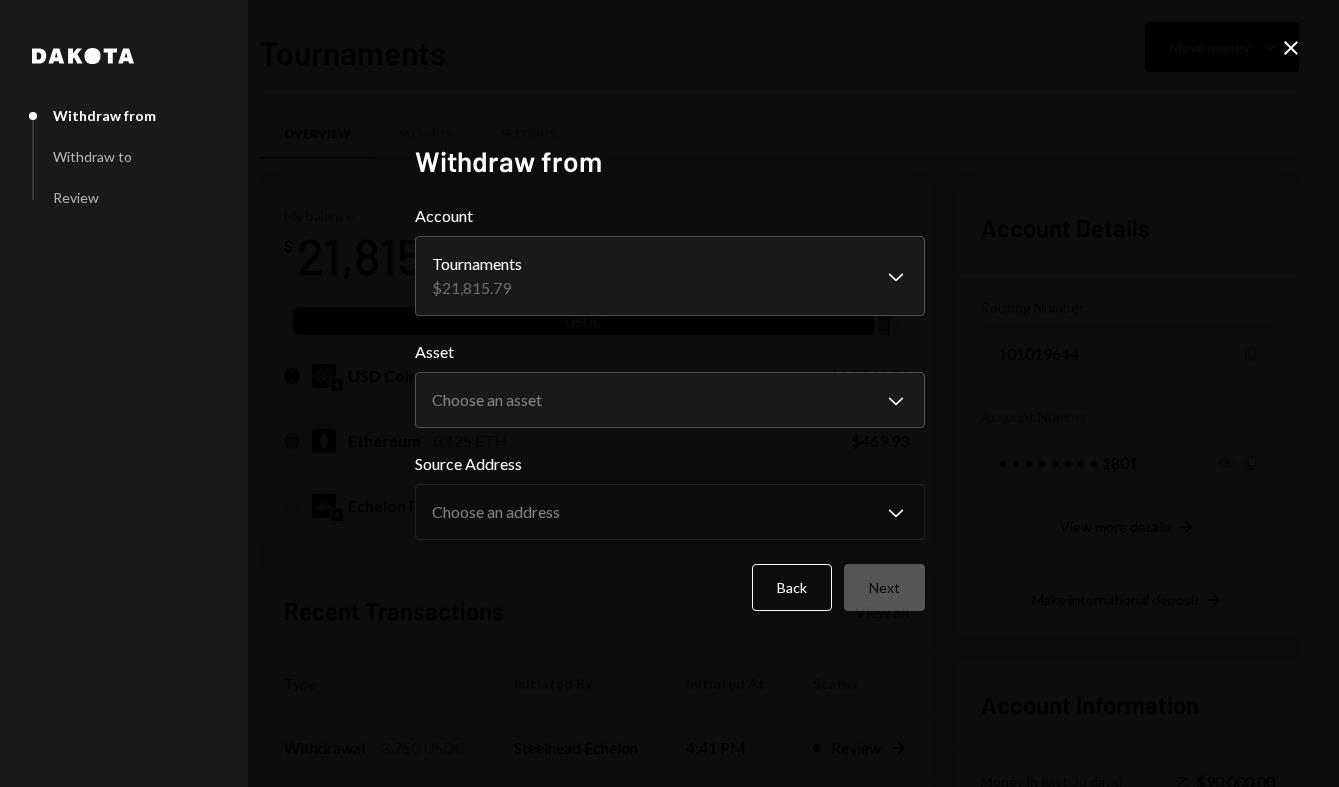 scroll, scrollTop: 0, scrollLeft: 0, axis: both 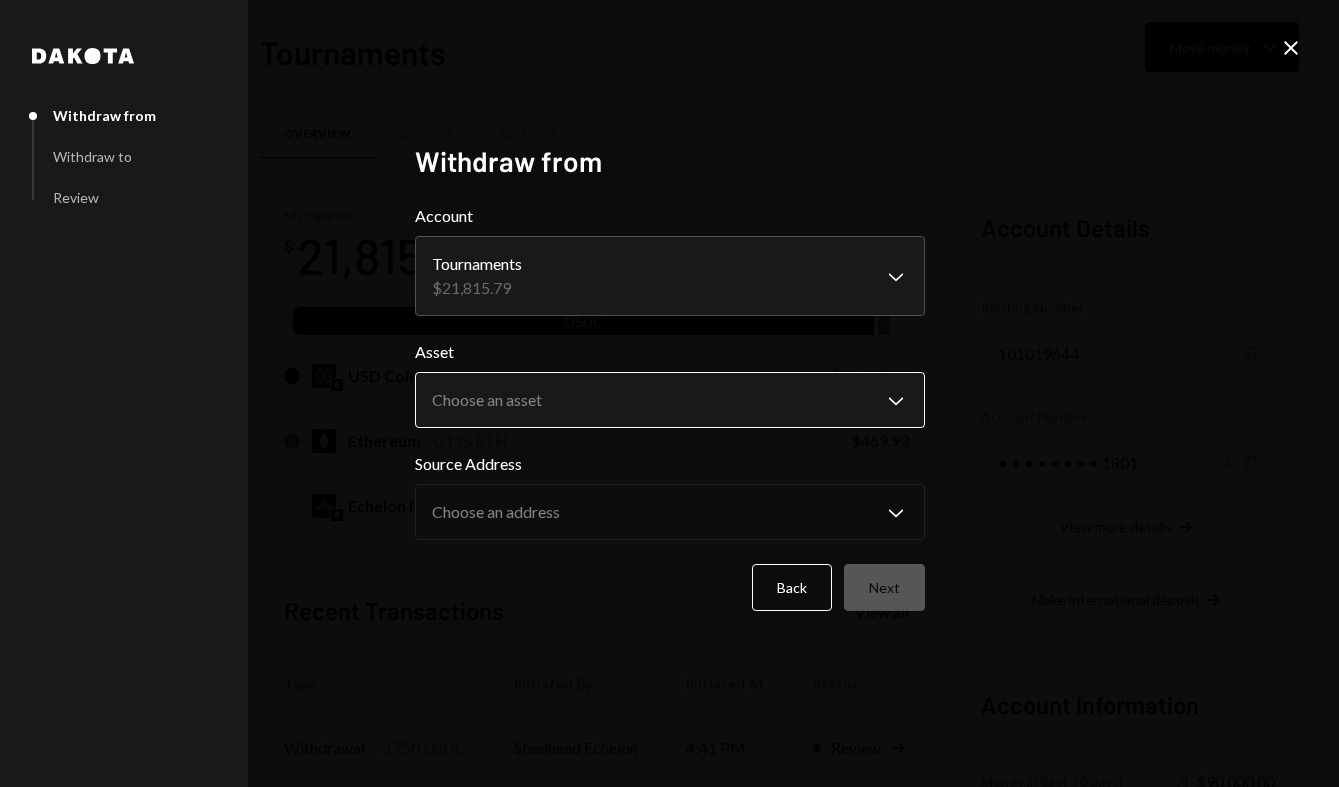 click on "E Echelon PRIME Fo... Caret Down Home Home Inbox Inbox Activities Transactions Accounts Accounts Caret Down Treasury (reserve) $92,422.34 Tournaments $21,815.78 Operations $12,377.96 Cards $0.00 Dollar Rewards User Recipients Team Team Tournaments Move money Caret Down Overview Security Settings My balance $ 21,815.78 USDC USD Coin $21,265.01 Ethereum 0.125  ETH $469.93 Echelon Prime 36.5  PRIME $80.85 Recent Transactions View all Type Initiated By Initiated At Status Withdrawal 3,750  USDC Steelhead Echelon 4:41 PM Review Right Arrow Withdrawal 375  USDC Steelhead Echelon 4:37 PM Review Right Arrow Withdrawal 750  USDC Steelhead Echelon [DATE] Completed Withdrawal 625  USDC Steelhead Echelon [DATE] Completed Withdrawal 625  USDC Steelhead Echelon [DATE] Completed Account Details Routing Number [FINANCIAL_ID] Copy Account Number • • • • • • • •  1801 Show Copy View more details Right Arrow Make international deposit Right Arrow Account Information Money in (last 30 days) Up Right Arrow" at bounding box center [669, 393] 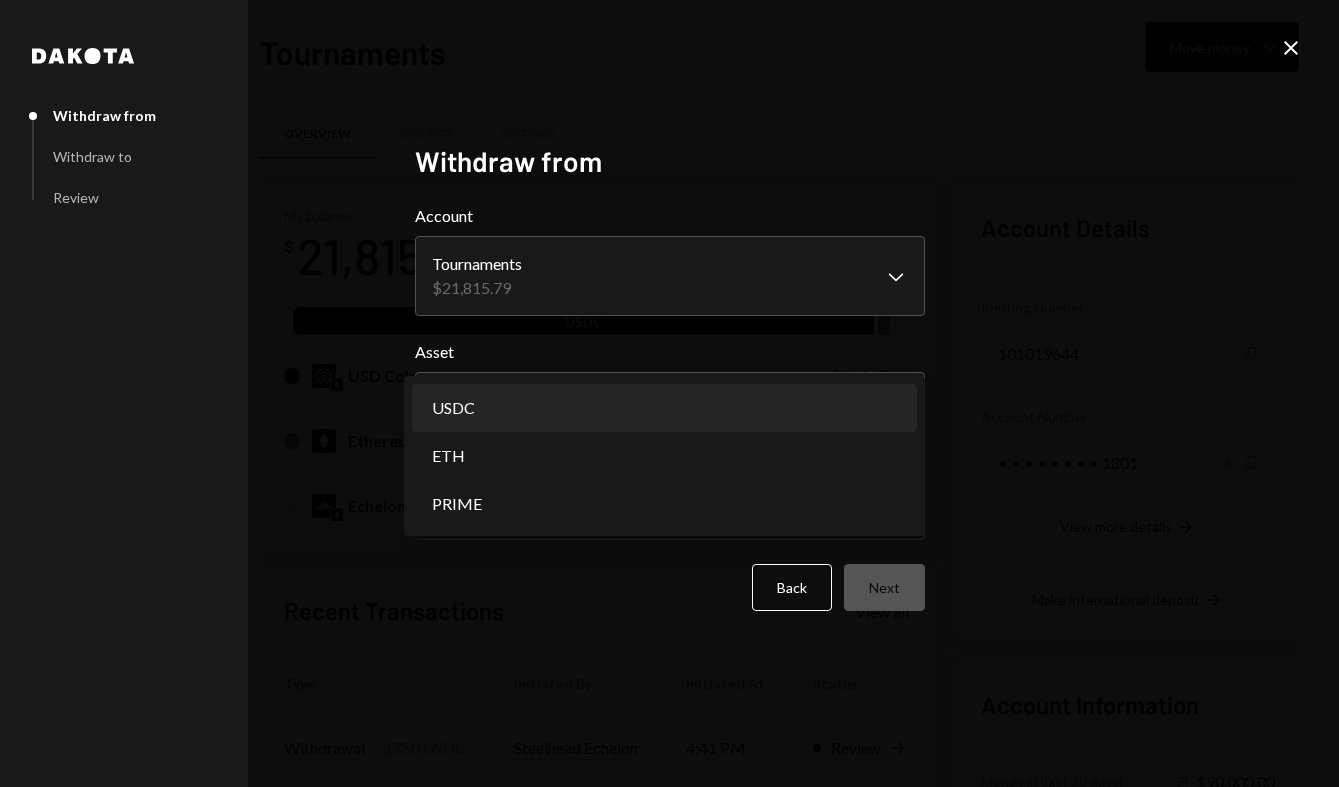 select on "****" 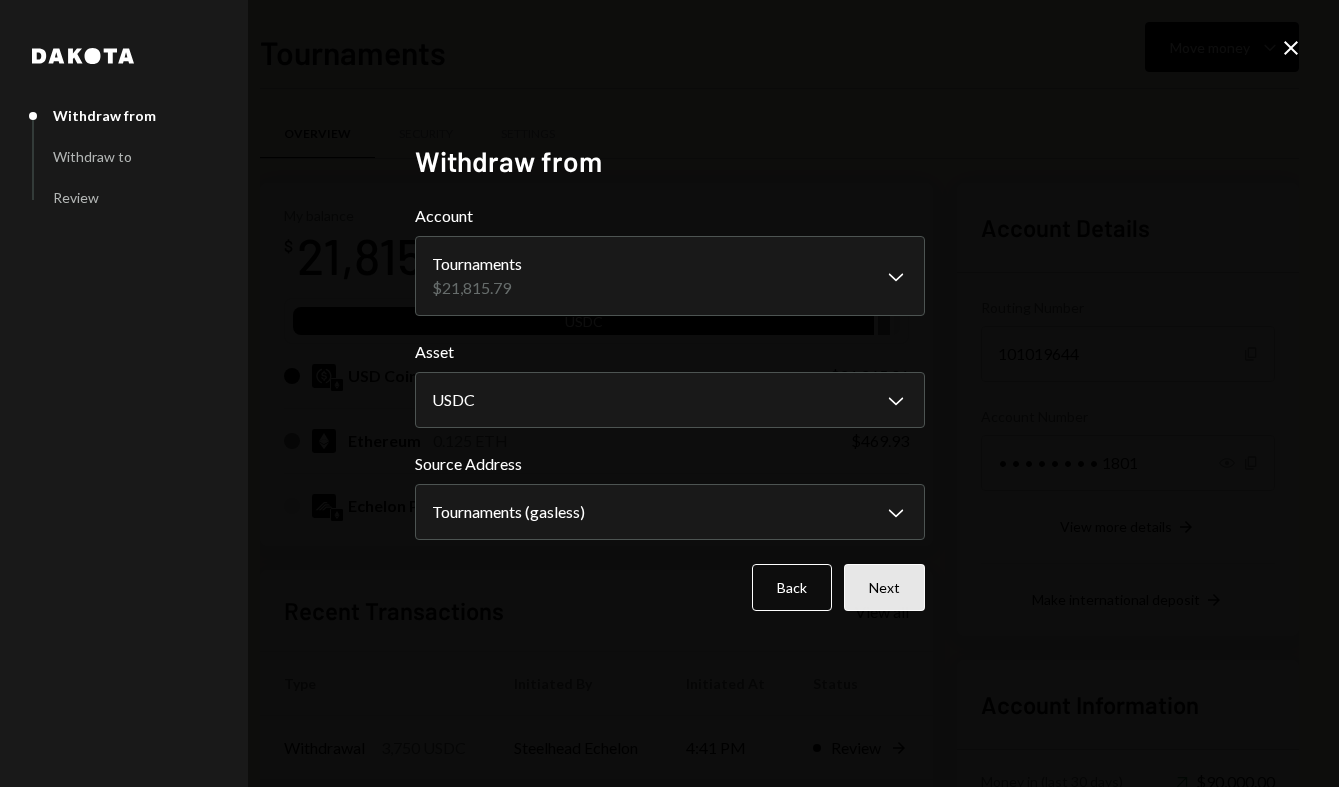 click on "Next" at bounding box center (884, 587) 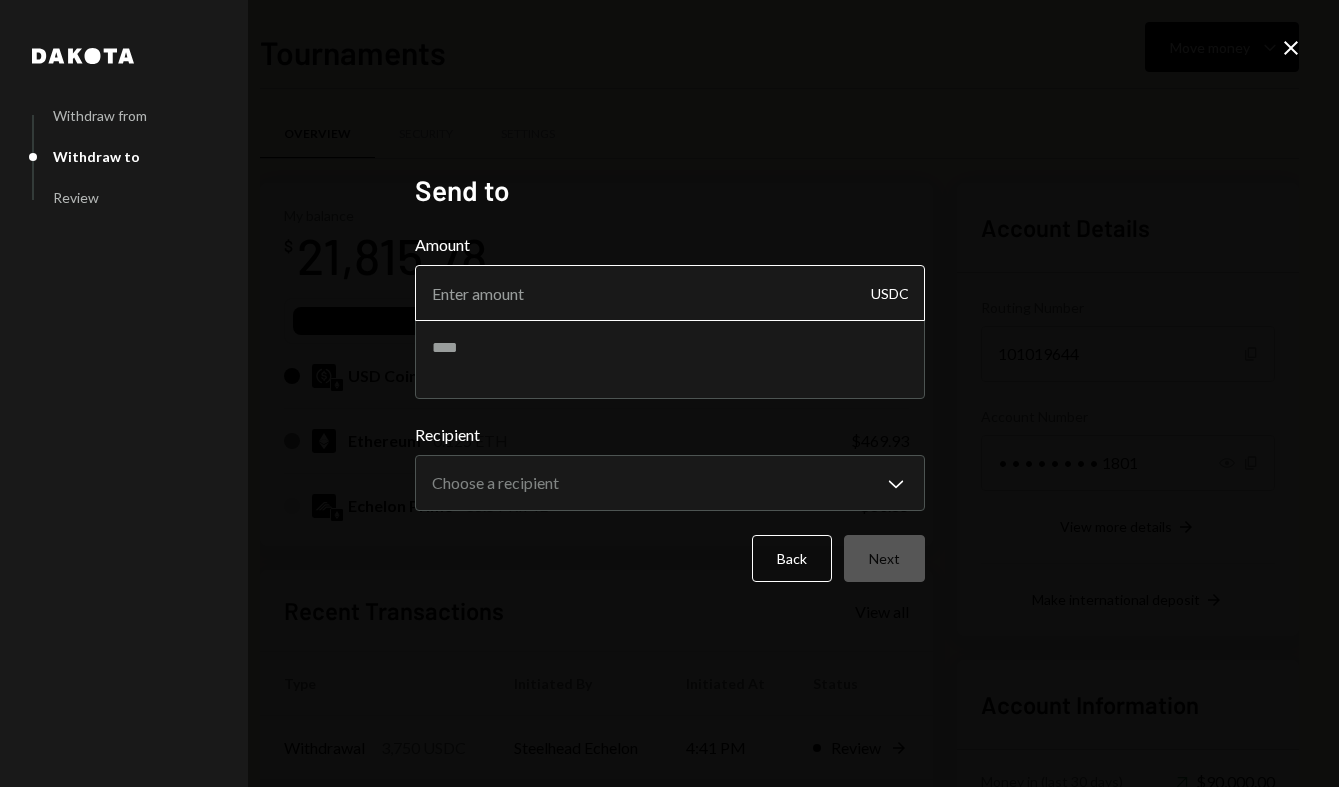 click on "Amount" at bounding box center [670, 293] 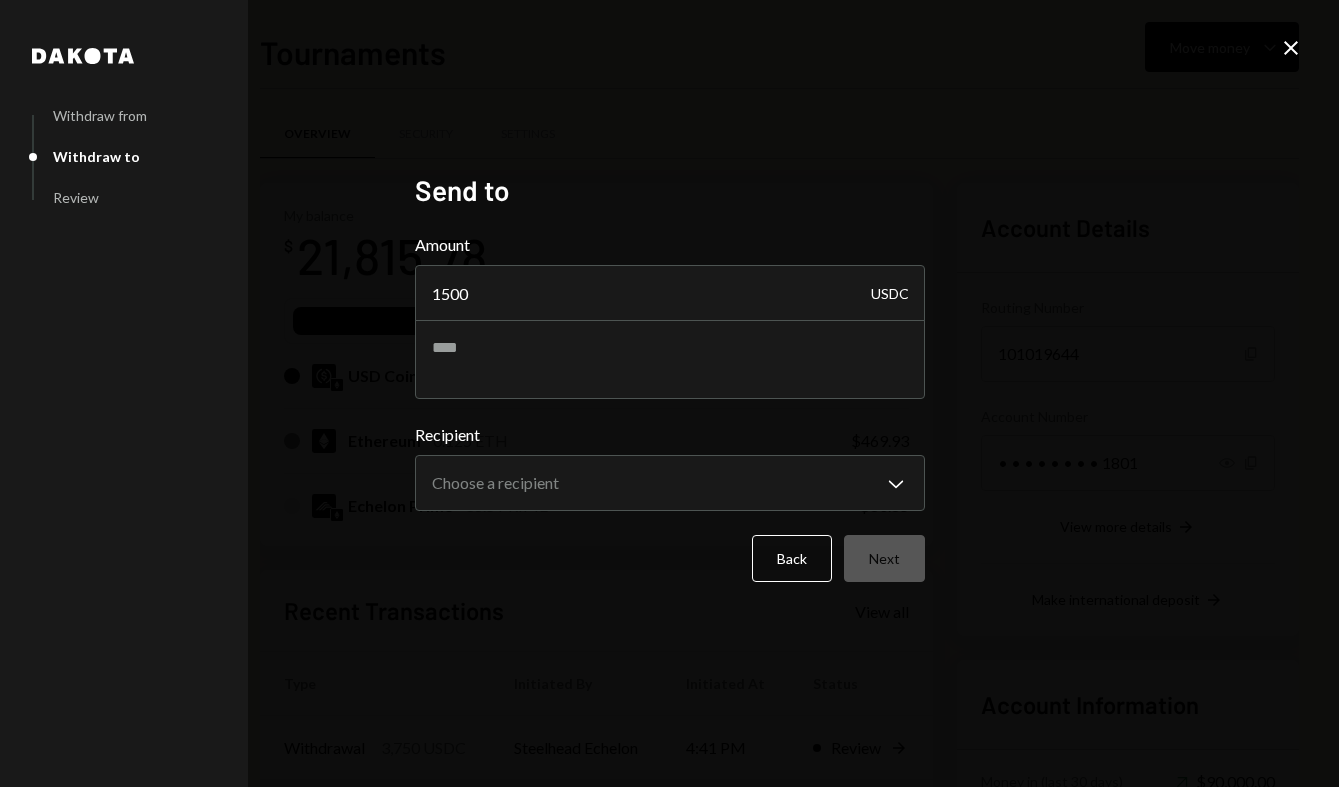 type on "1500" 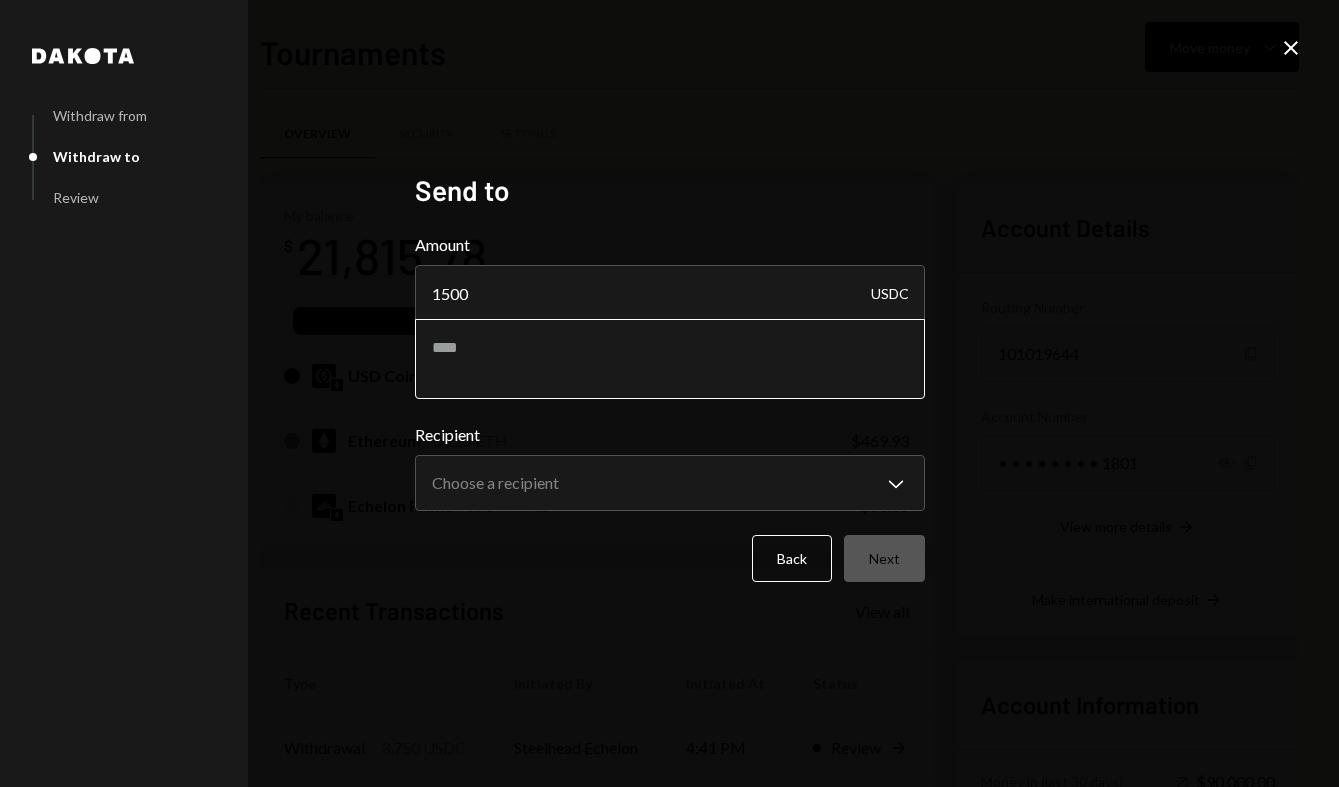 click at bounding box center [670, 359] 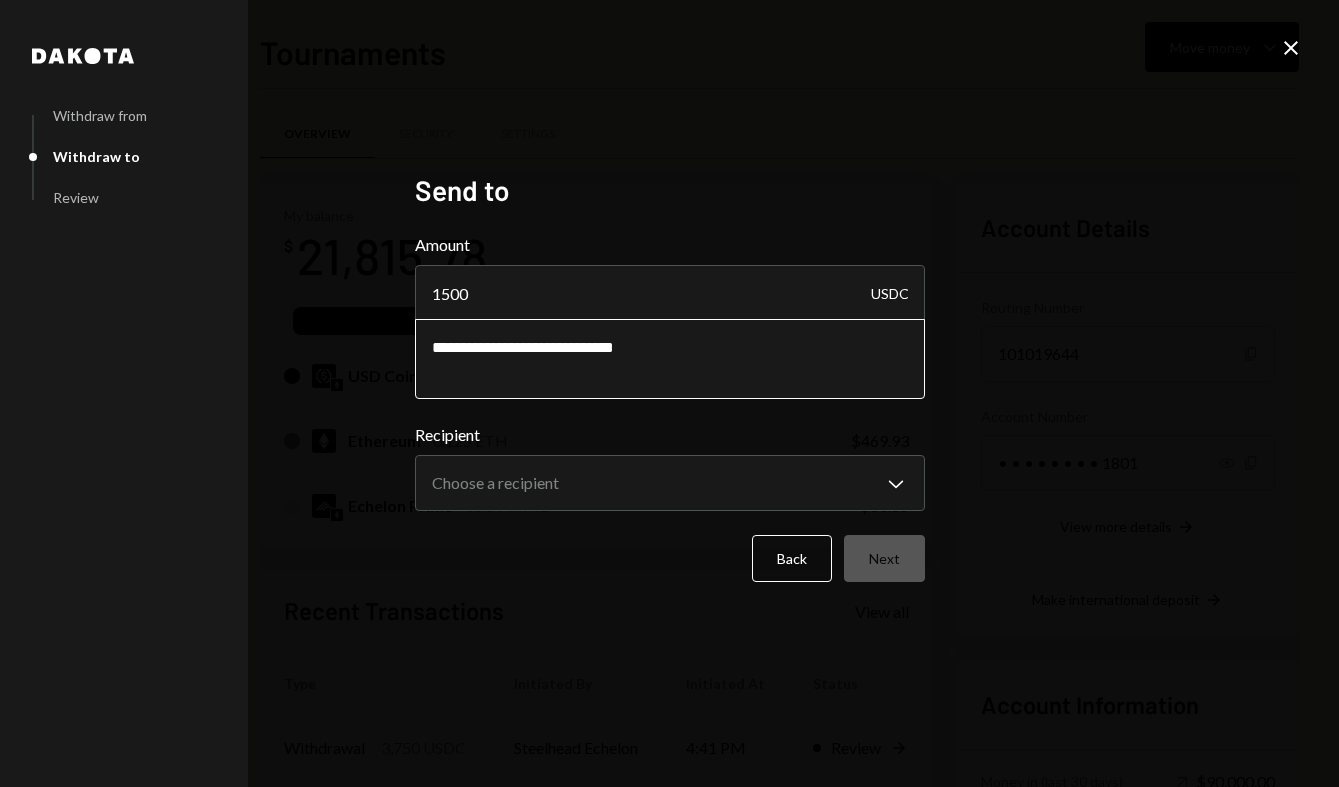 type on "**********" 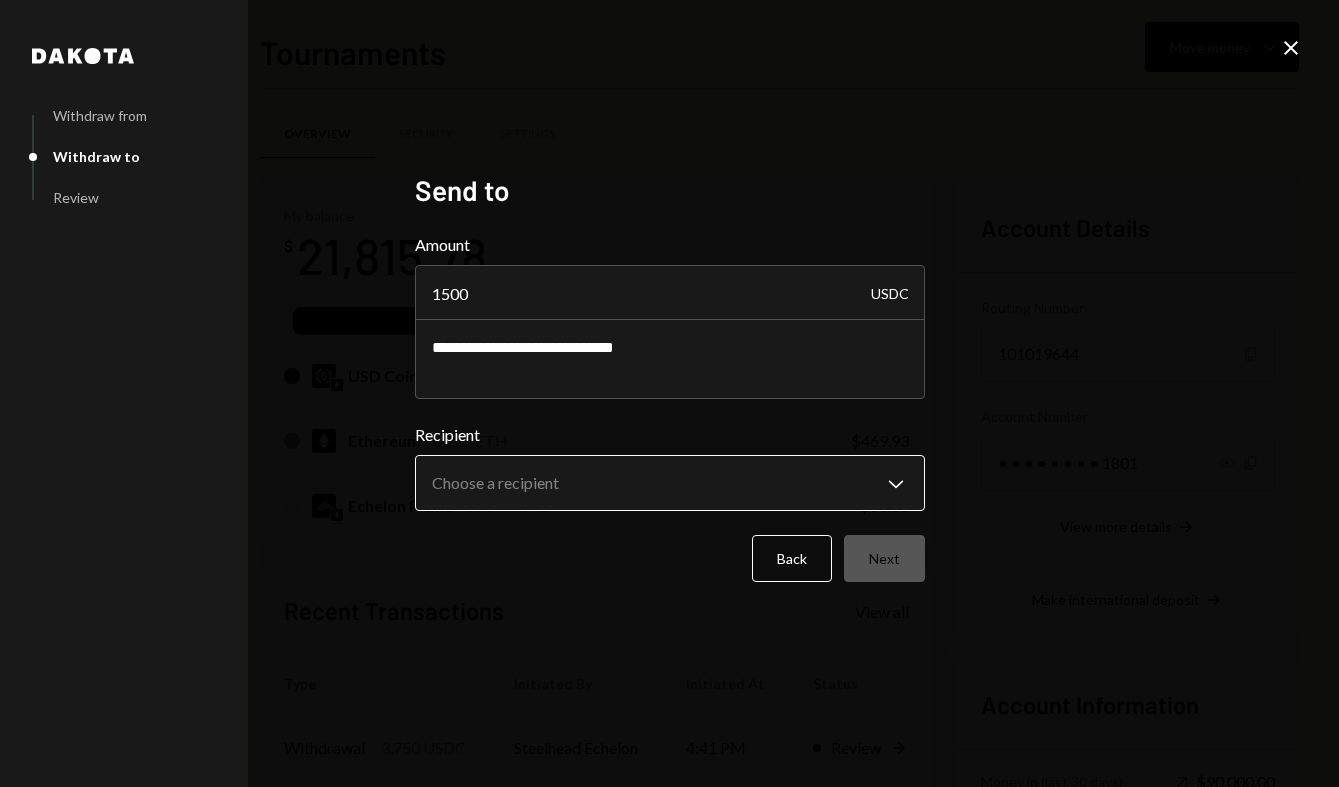 click on "E Echelon PRIME Fo... Caret Down Home Home Inbox Inbox Activities Transactions Accounts Accounts Caret Down Treasury (reserve) $92,422.34 Tournaments $21,815.78 Operations $12,377.96 Cards $0.00 Dollar Rewards User Recipients Team Team Tournaments Move money Caret Down Overview Security Settings My balance $ 21,815.78 USDC USD Coin $21,265.01 Ethereum 0.125  ETH $469.93 Echelon Prime 36.5  PRIME $80.85 Recent Transactions View all Type Initiated By Initiated At Status Withdrawal 3,750  USDC Steelhead Echelon 4:41 PM Review Right Arrow Withdrawal 375  USDC Steelhead Echelon 4:37 PM Review Right Arrow Withdrawal 750  USDC Steelhead Echelon [DATE] Completed Withdrawal 625  USDC Steelhead Echelon [DATE] Completed Withdrawal 625  USDC Steelhead Echelon [DATE] Completed Account Details Routing Number [FINANCIAL_ID] Copy Account Number • • • • • • • •  1801 Show Copy View more details Right Arrow Make international deposit Right Arrow Account Information Money in (last 30 days) Up Right Arrow" at bounding box center [669, 393] 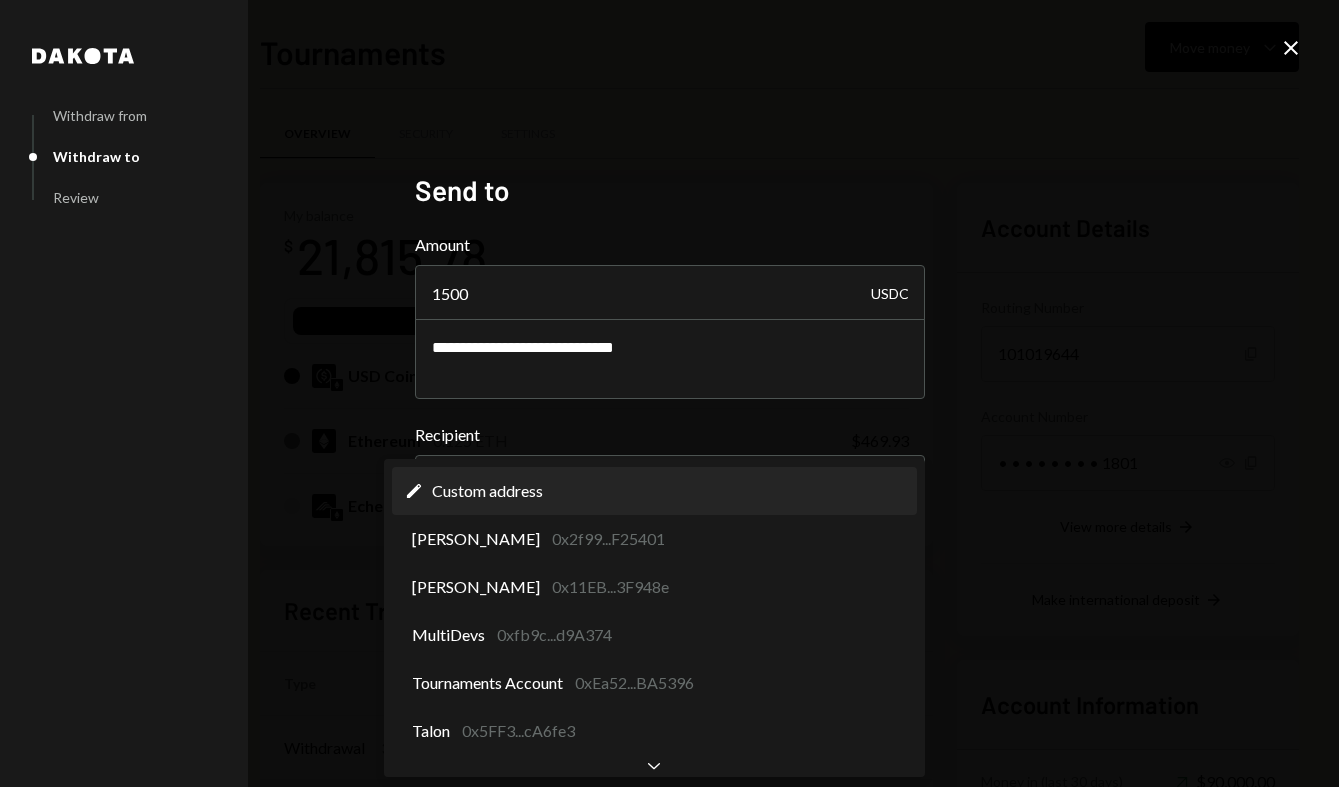 select on "**********" 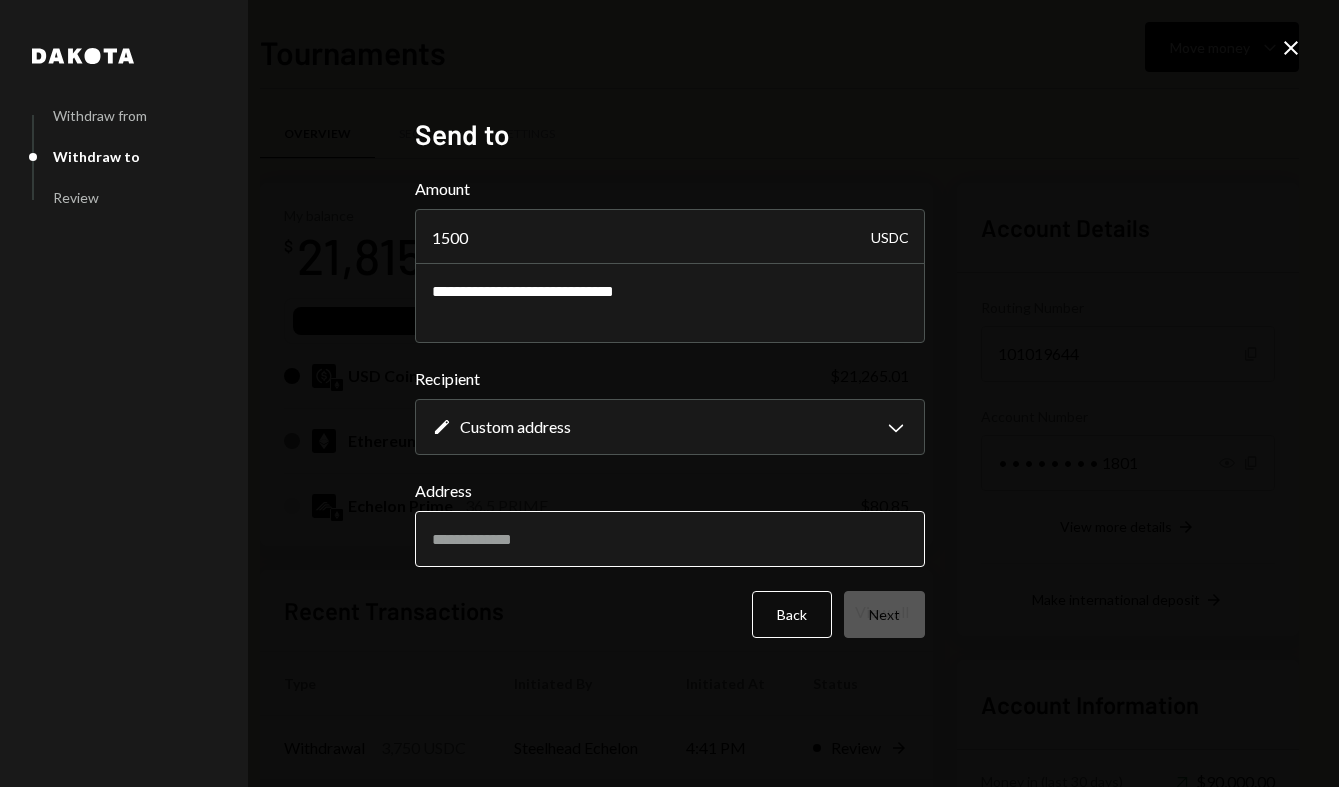 click on "Address" at bounding box center (670, 539) 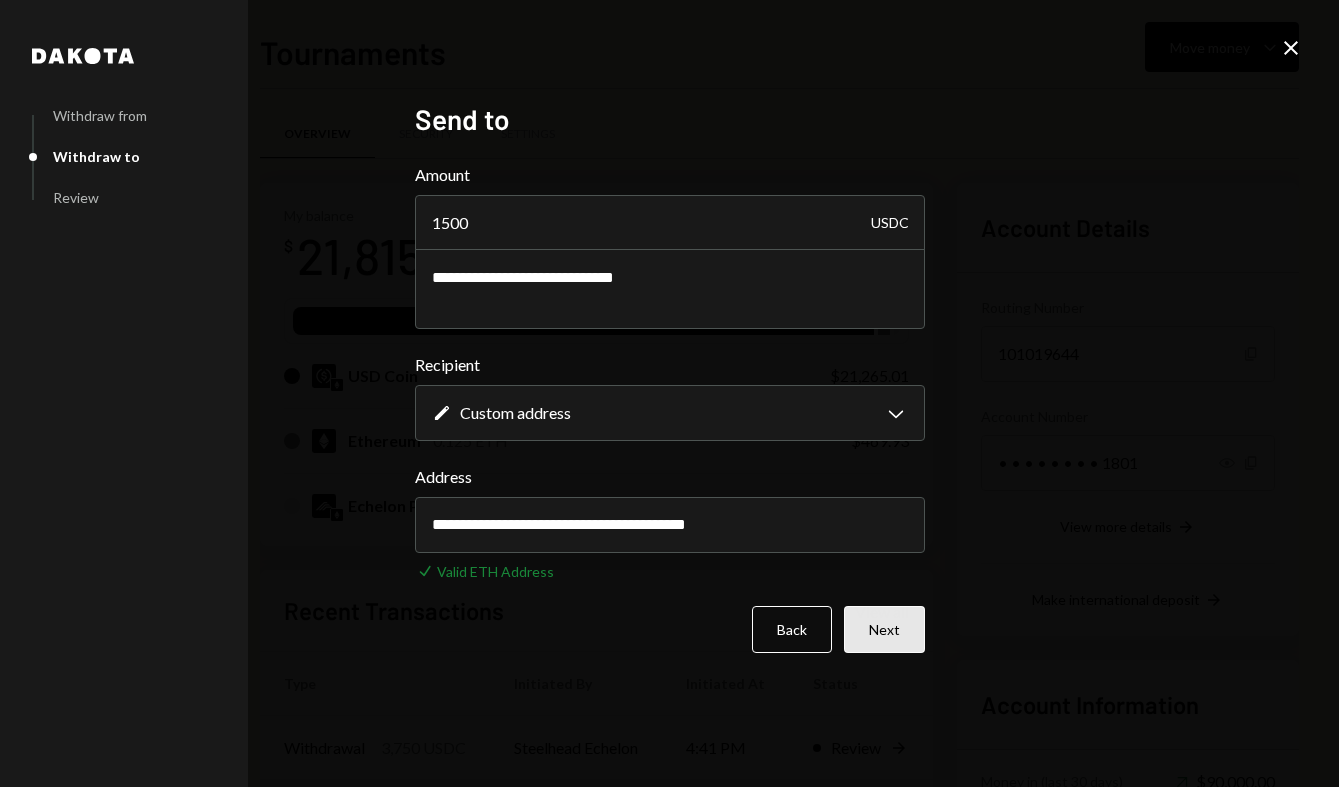 type on "**********" 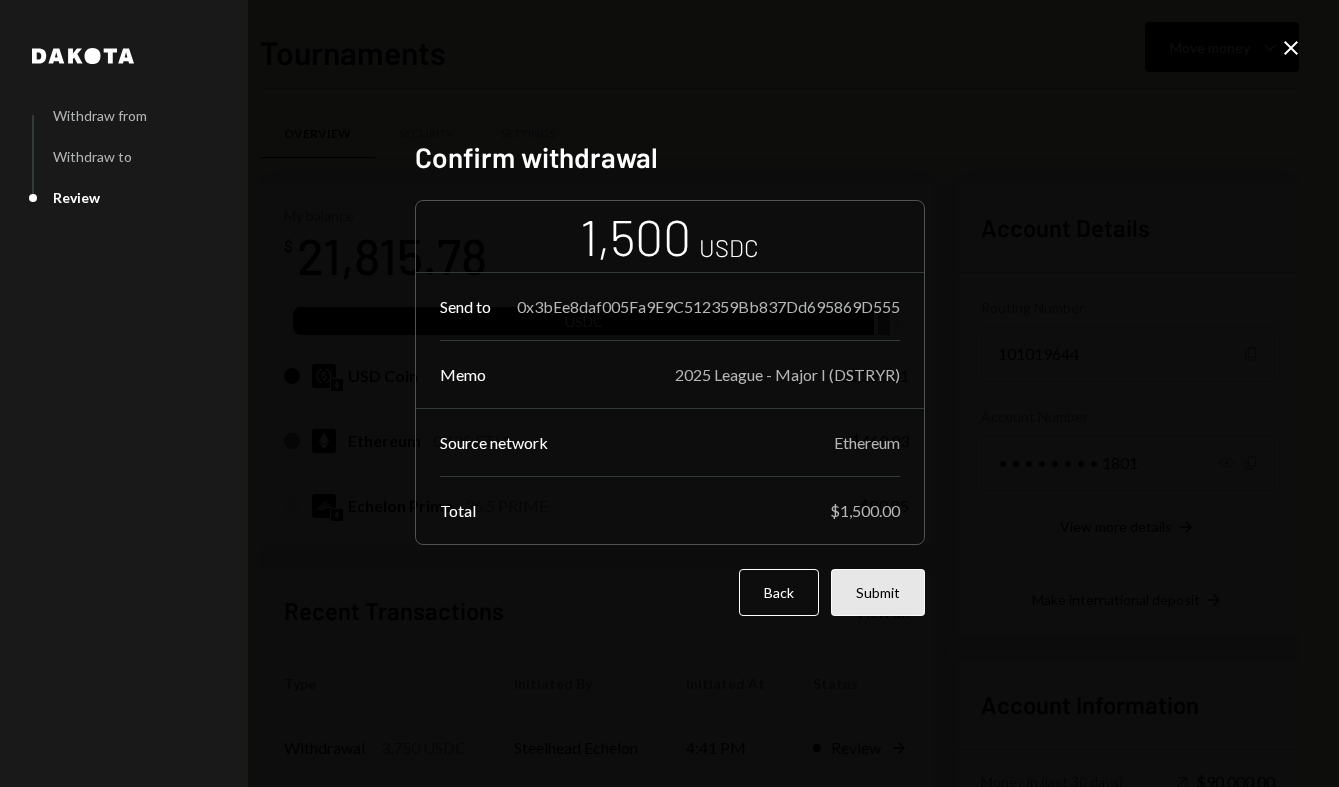 click on "Submit" at bounding box center (878, 592) 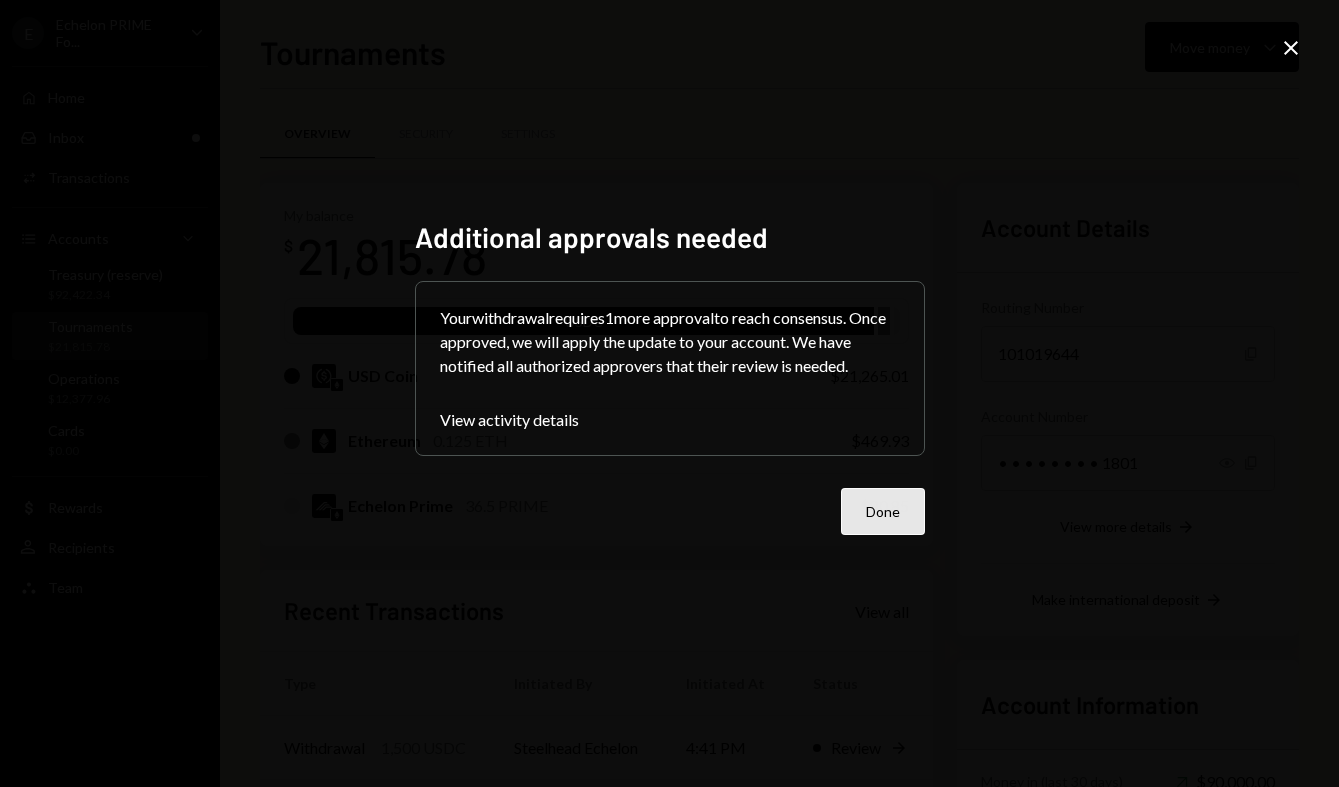 click on "Done" at bounding box center (883, 511) 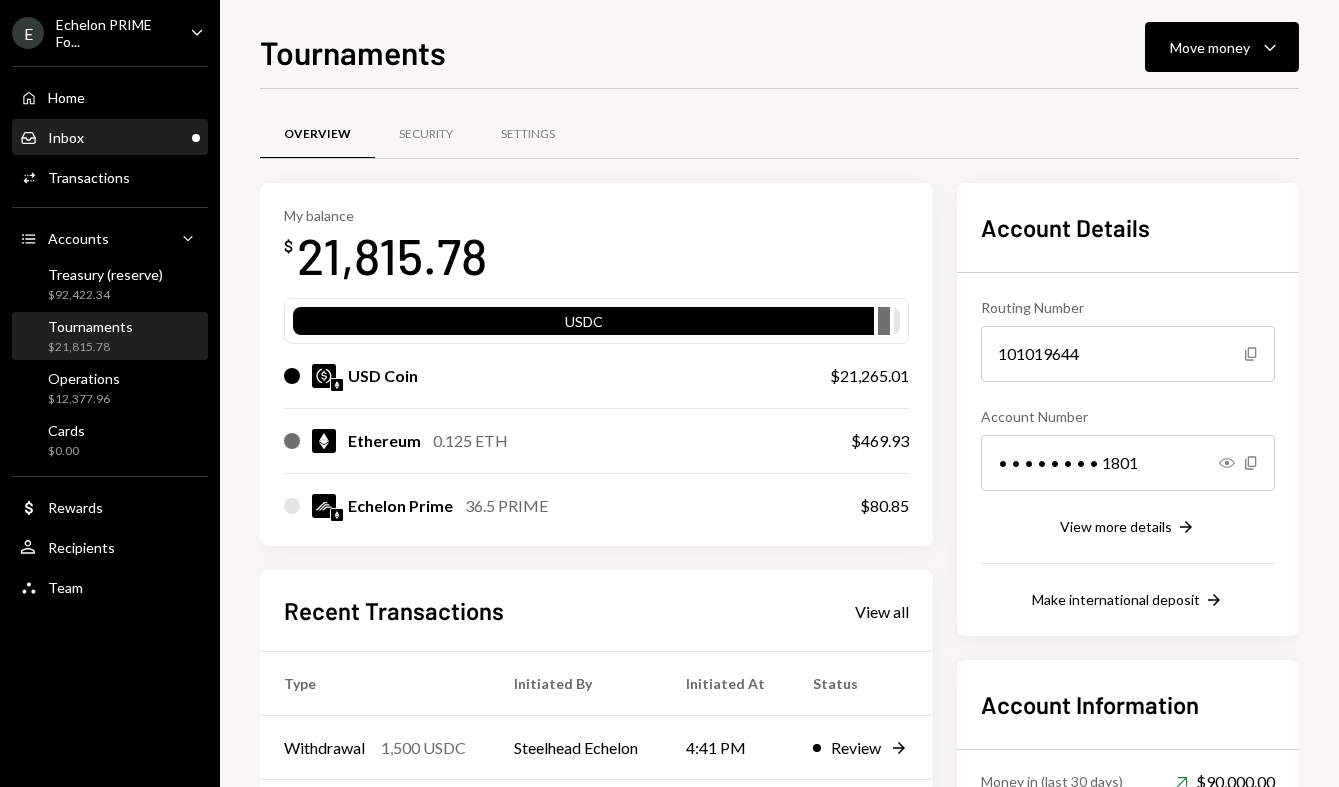 click on "Inbox Inbox" at bounding box center [110, 138] 